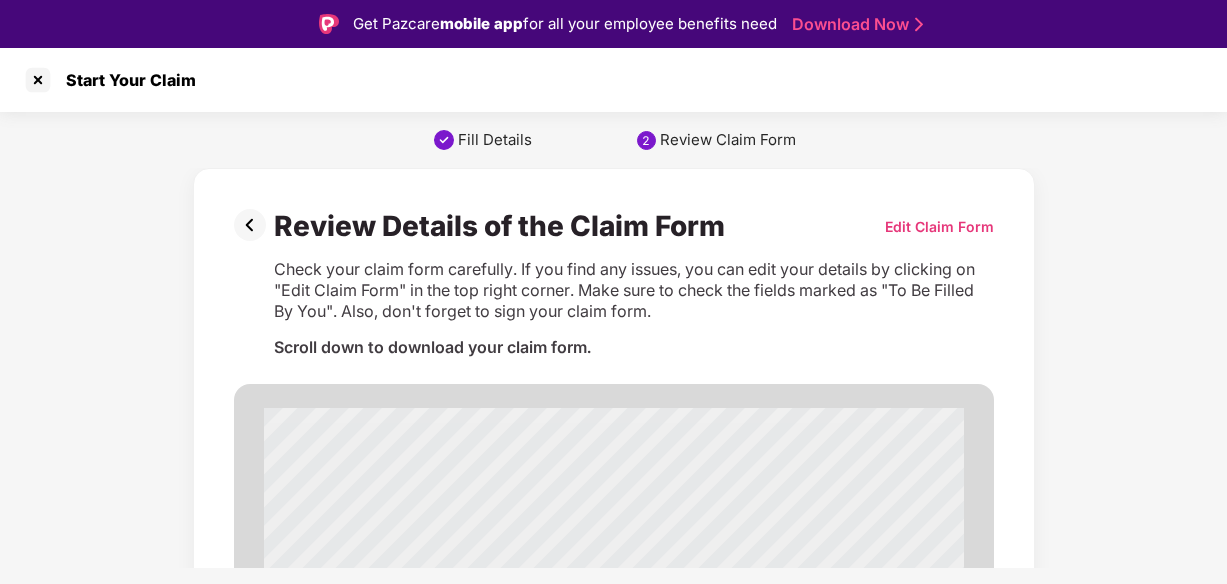 scroll, scrollTop: 48, scrollLeft: 0, axis: vertical 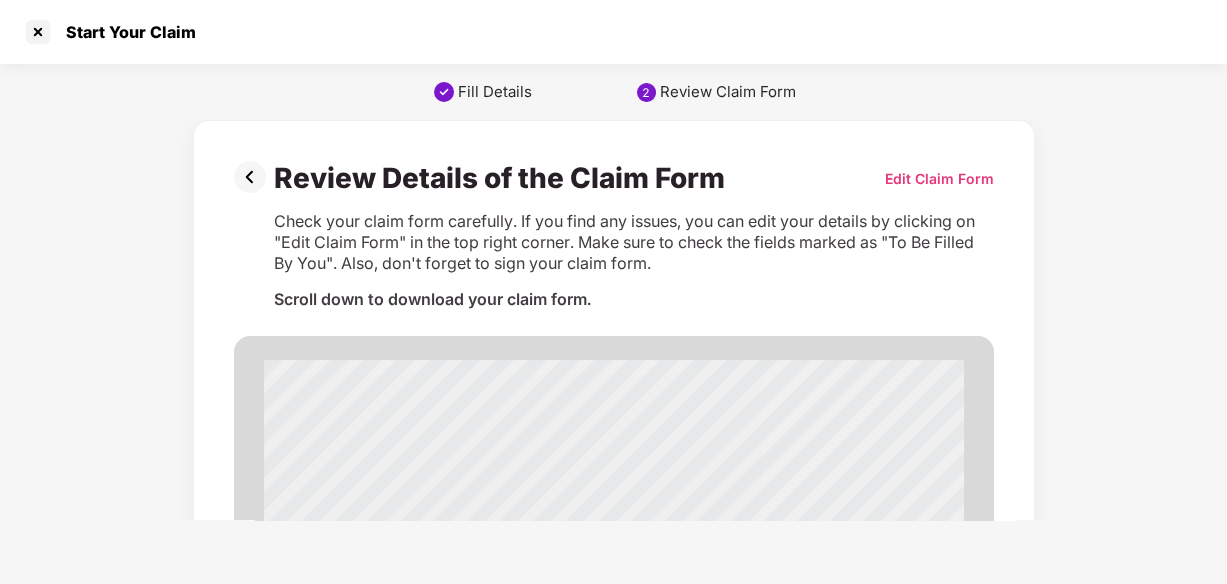 click on "Edit Claim Form" at bounding box center [939, 178] 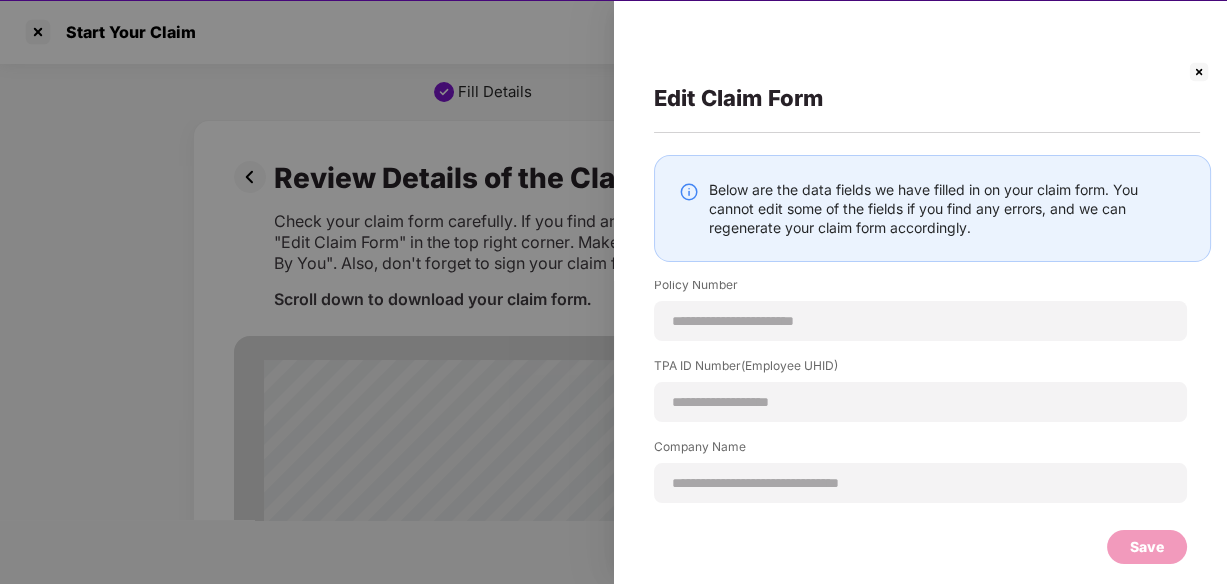 scroll, scrollTop: 0, scrollLeft: 0, axis: both 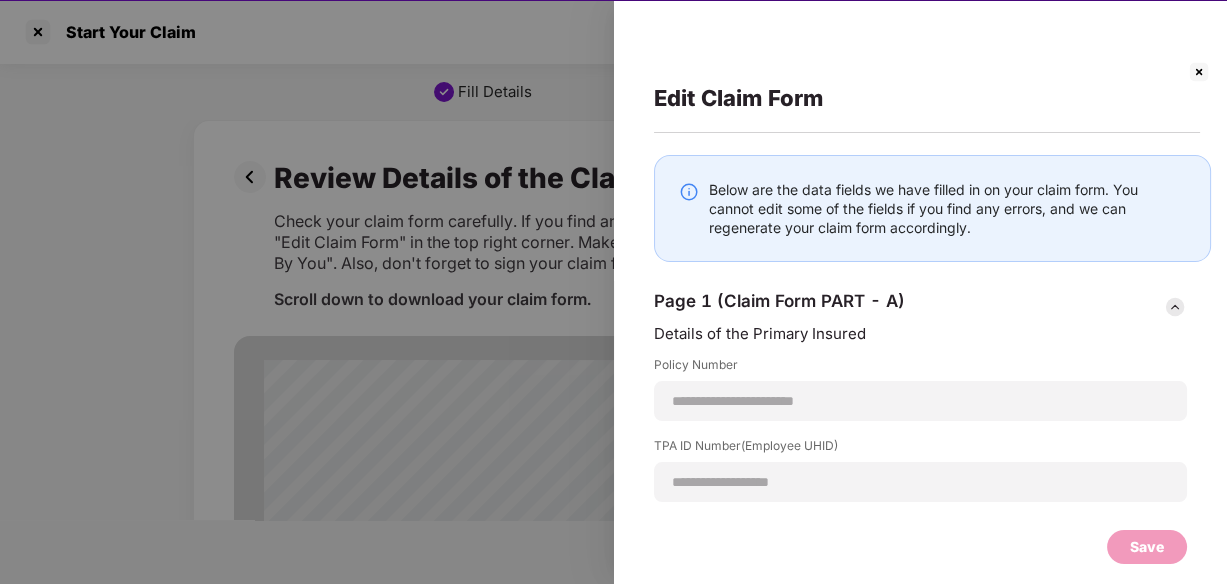 click at bounding box center (1199, 72) 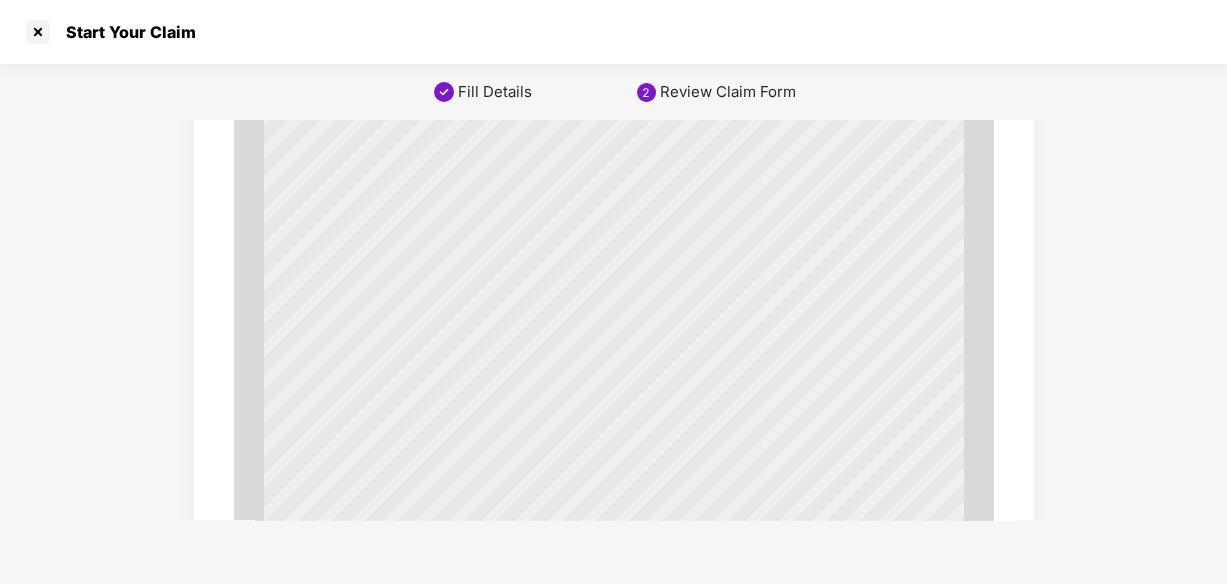 scroll, scrollTop: 6993, scrollLeft: 0, axis: vertical 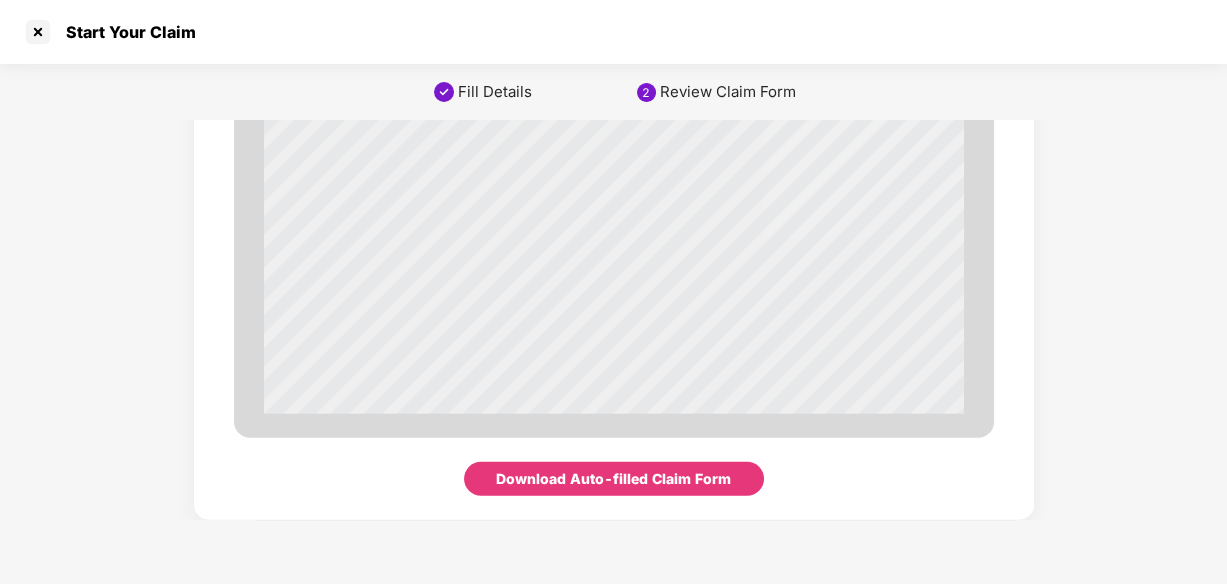 click on "Download Auto-filled Claim Form" at bounding box center [613, 479] 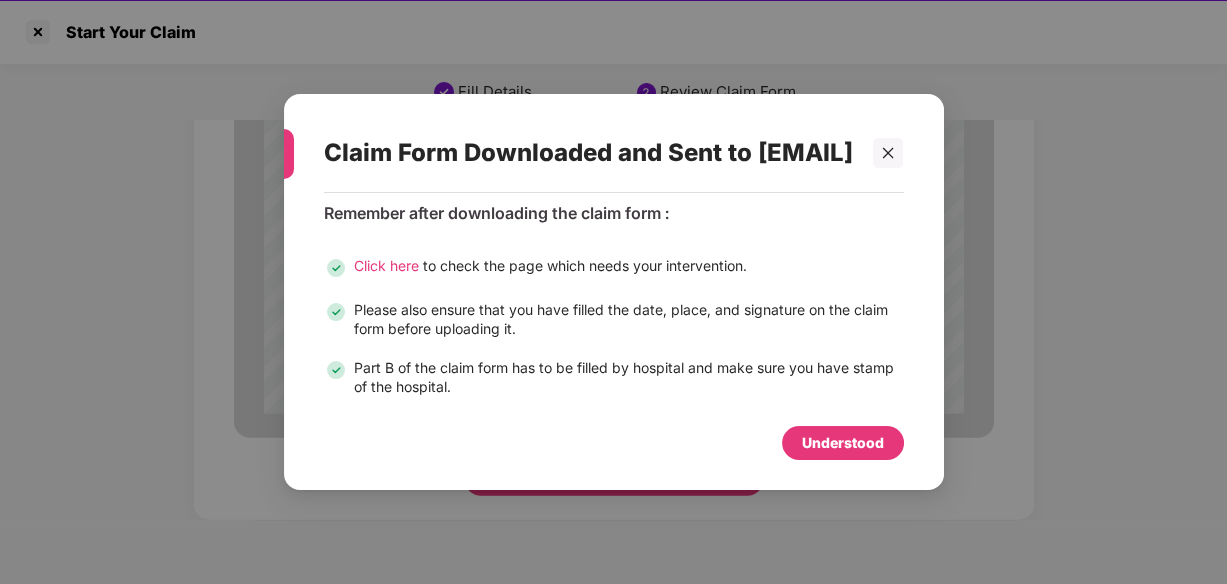 click on "Understood" at bounding box center [843, 443] 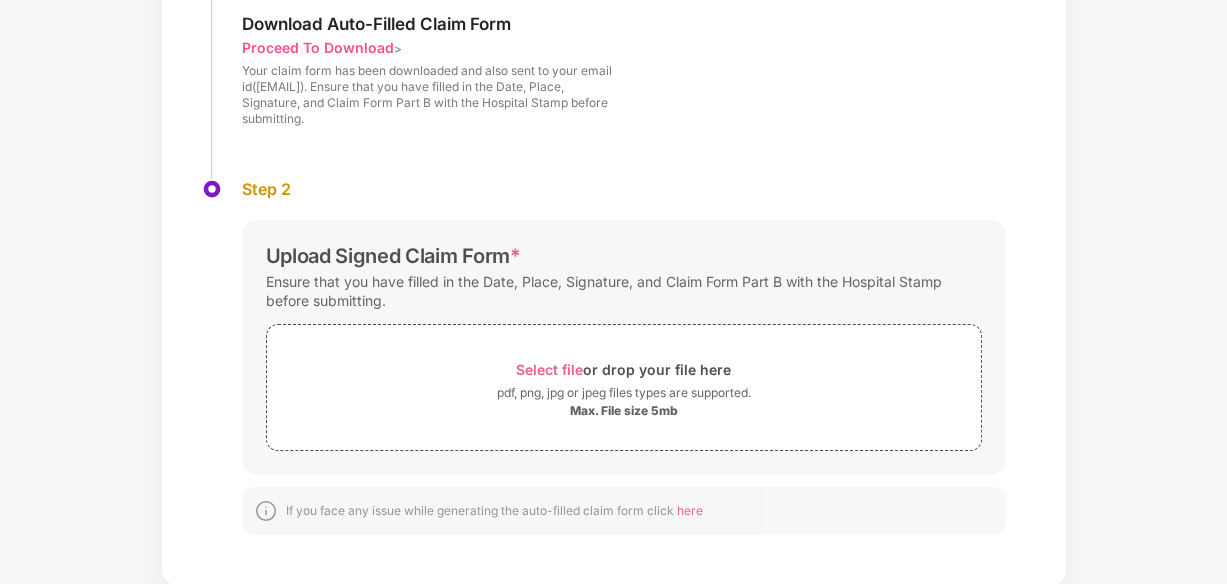 scroll, scrollTop: 0, scrollLeft: 0, axis: both 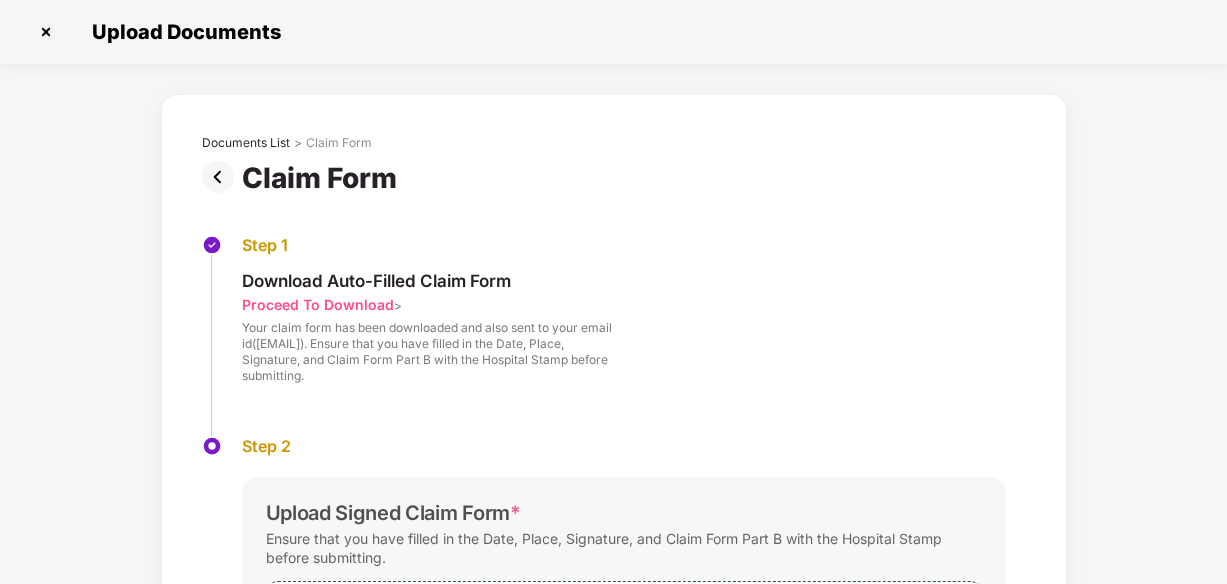click at bounding box center (46, 32) 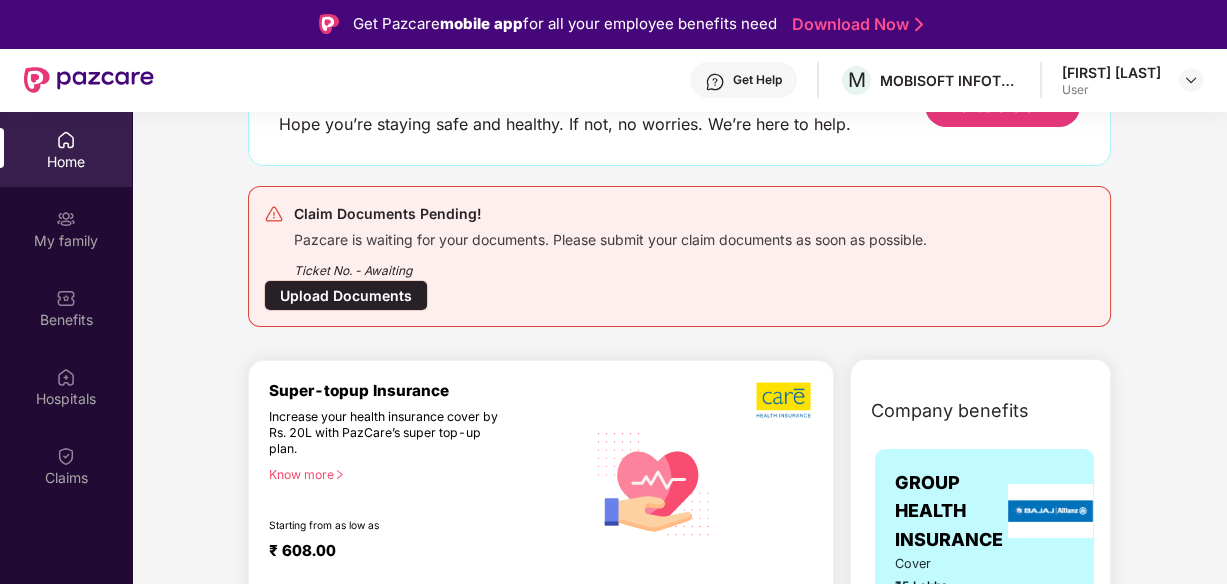 scroll, scrollTop: 0, scrollLeft: 0, axis: both 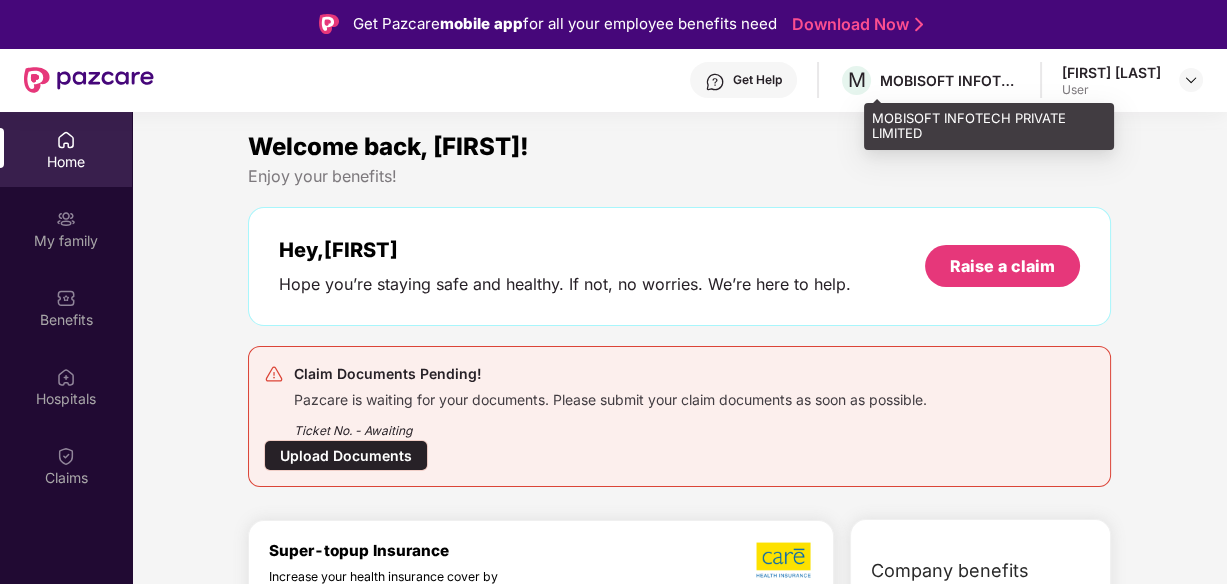 click on "MOBISOFT INFOTECH PRIVATE LIMITED" at bounding box center (950, 80) 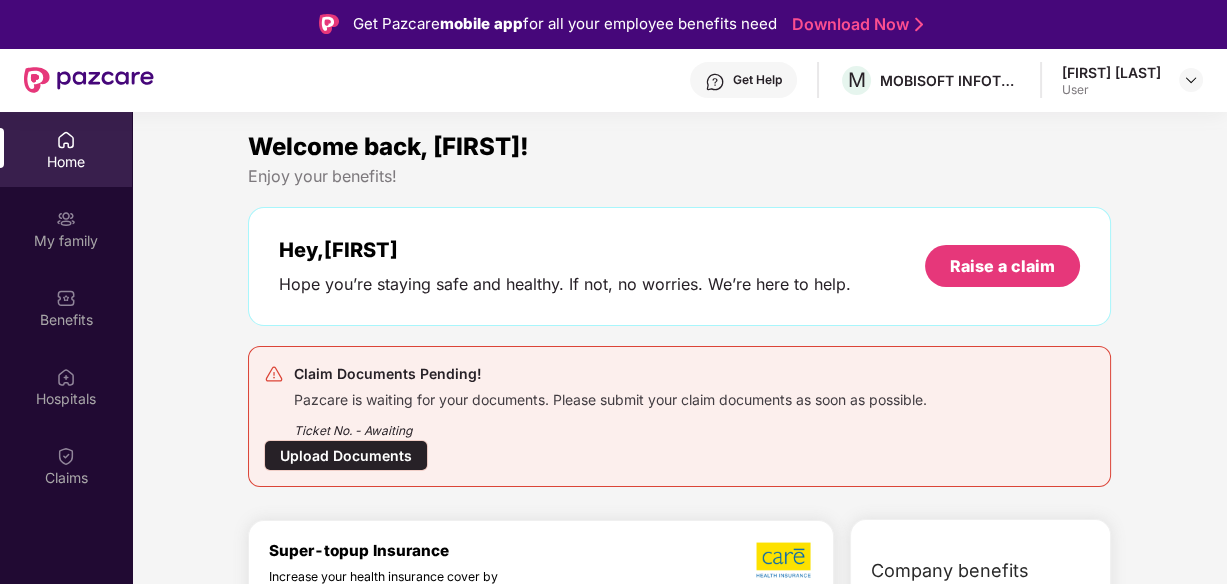 click on "[FIRST] [LAST] User" at bounding box center (1132, 80) 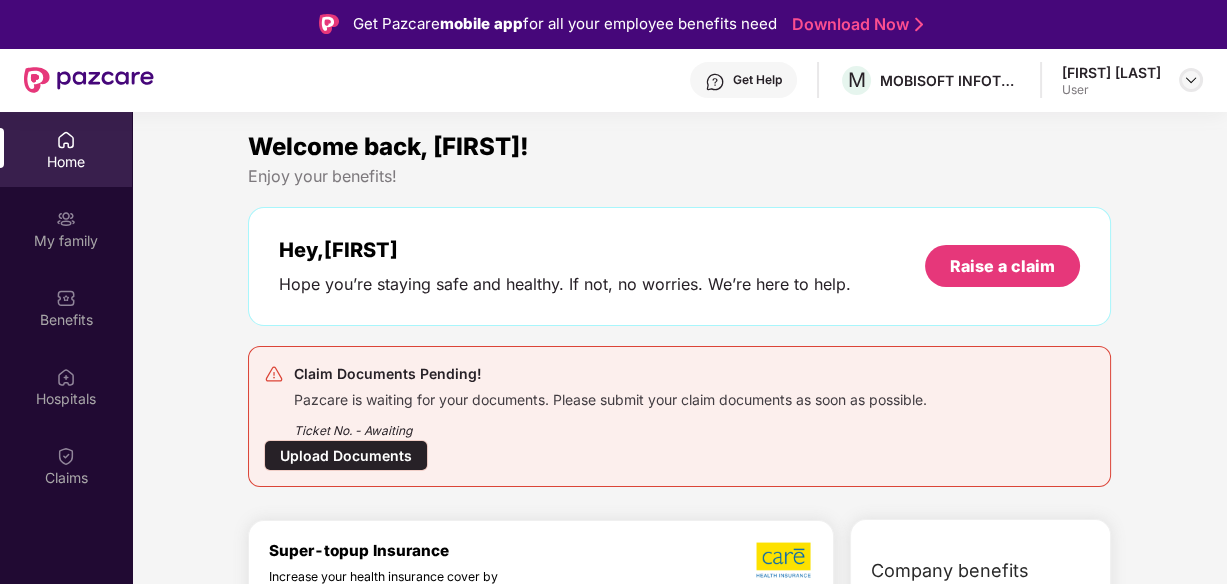 click at bounding box center [1191, 80] 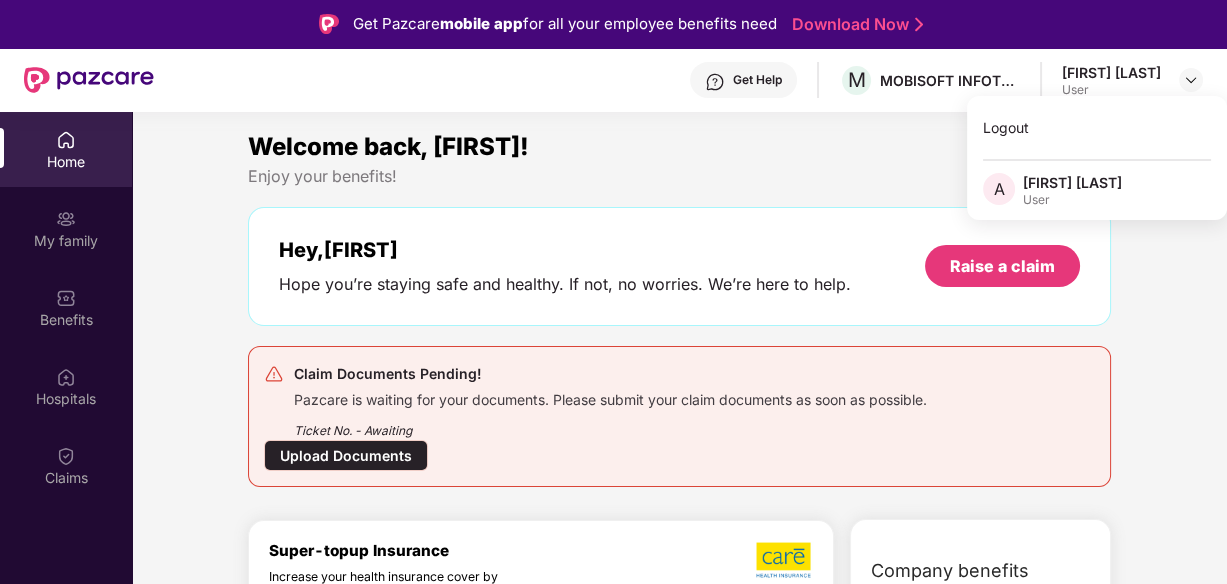 click on "Welcome back, [FIRST]! Enjoy your benefits! Hey,  [FIRST] Hope you’re staying safe and healthy. If not, no worries. We’re here to help. Raise a claim Claim Documents Pending! Pazcare is waiting for your documents. Please submit your claim documents as soon as possible. Ticket No. - Awaiting Upload Documents" at bounding box center [680, 315] 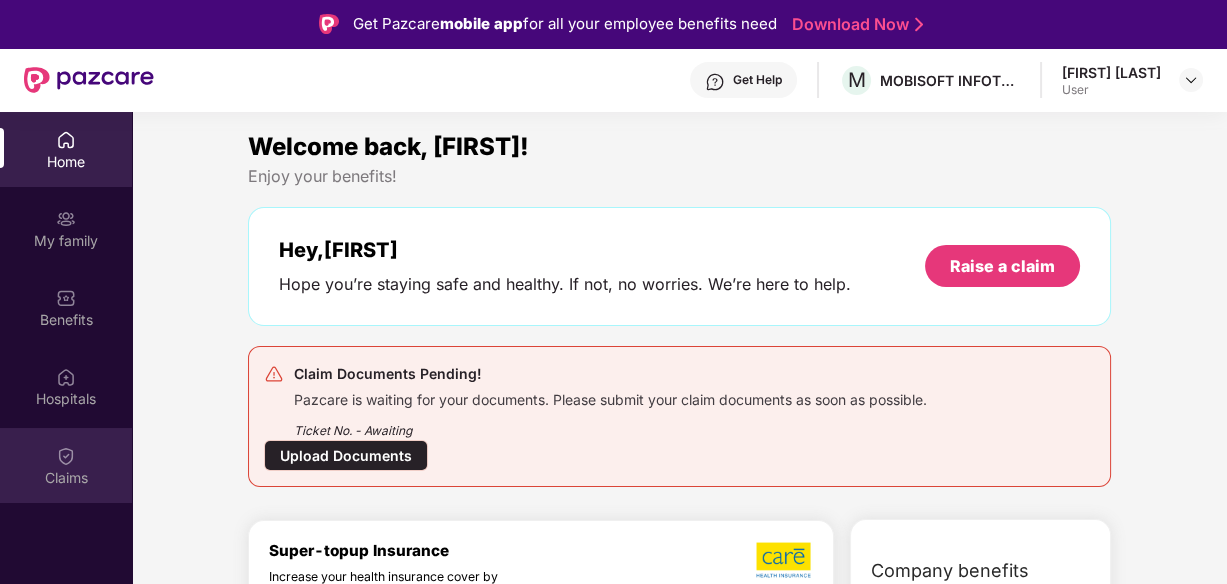 click at bounding box center [66, 456] 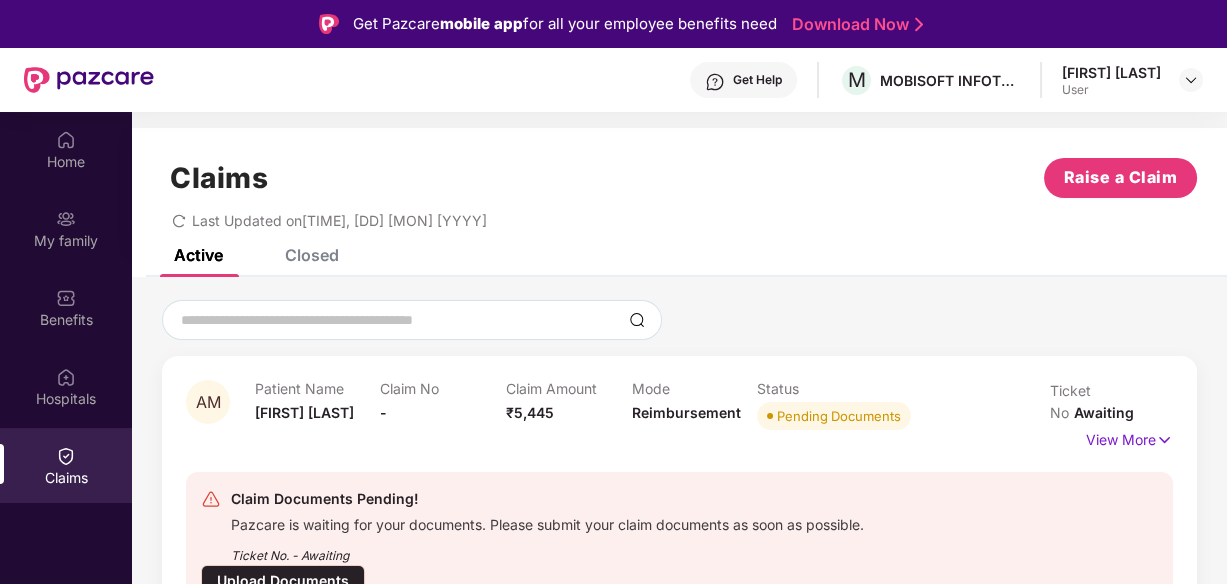 scroll, scrollTop: 112, scrollLeft: 0, axis: vertical 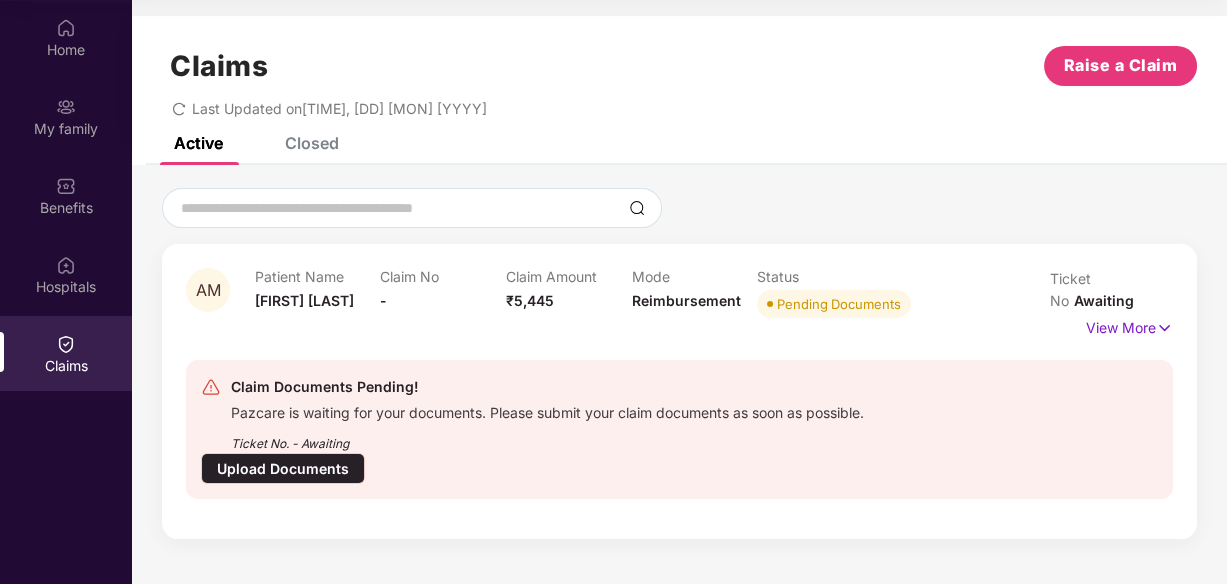 click on "Claims Raise a Claim Last Updated on  [TIME], [DD] [MON] [YYYY]" at bounding box center (679, 76) 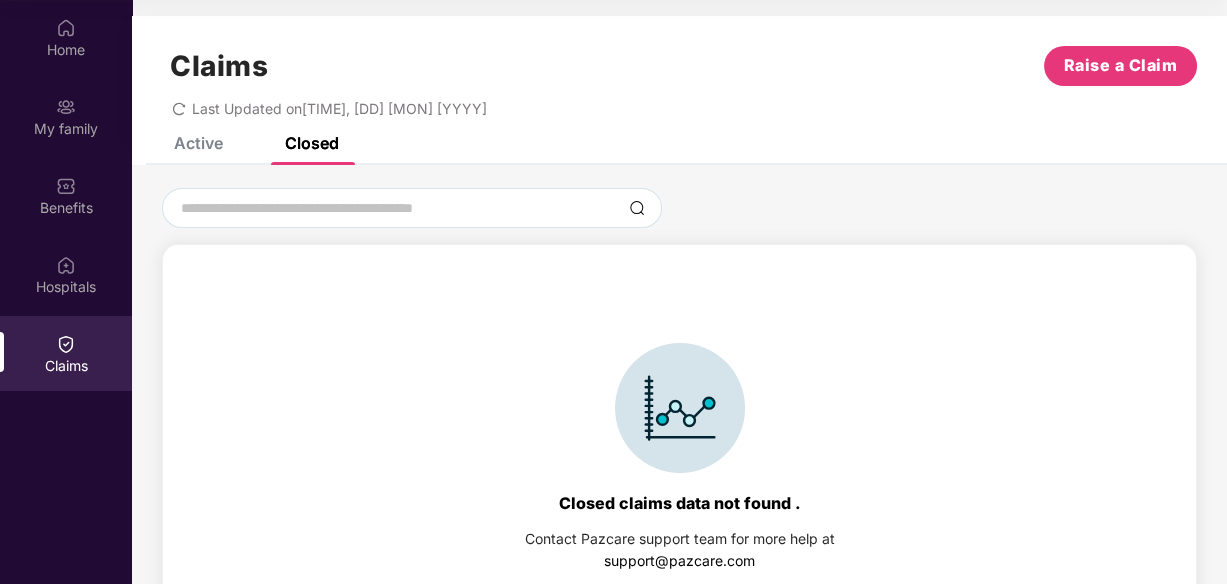click on "Active" at bounding box center (198, 143) 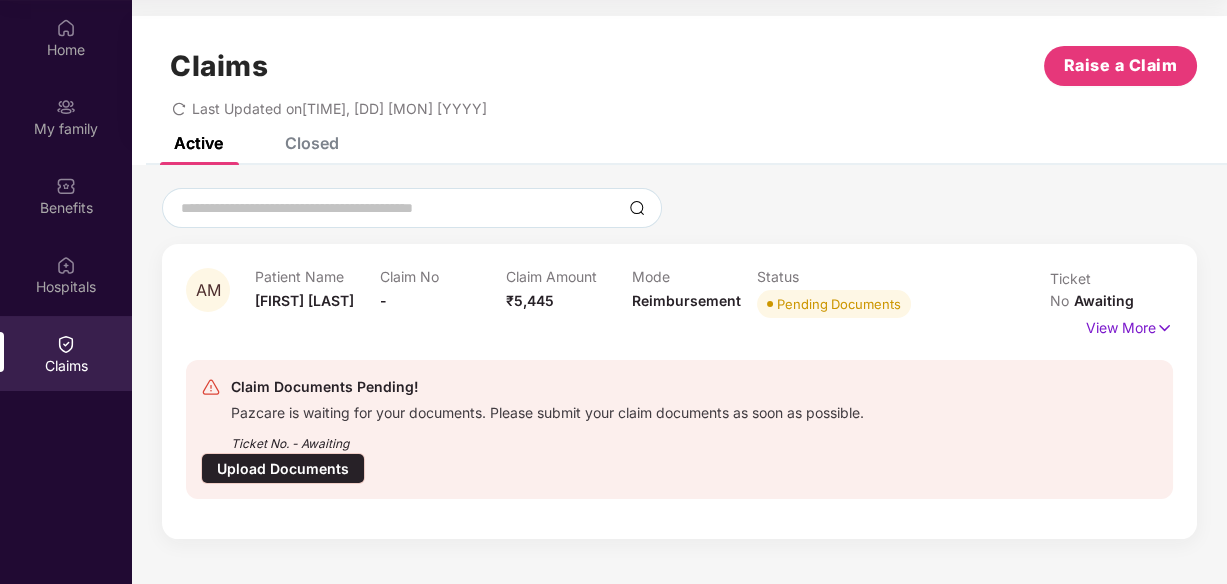 click on "Pending Documents" at bounding box center [839, 304] 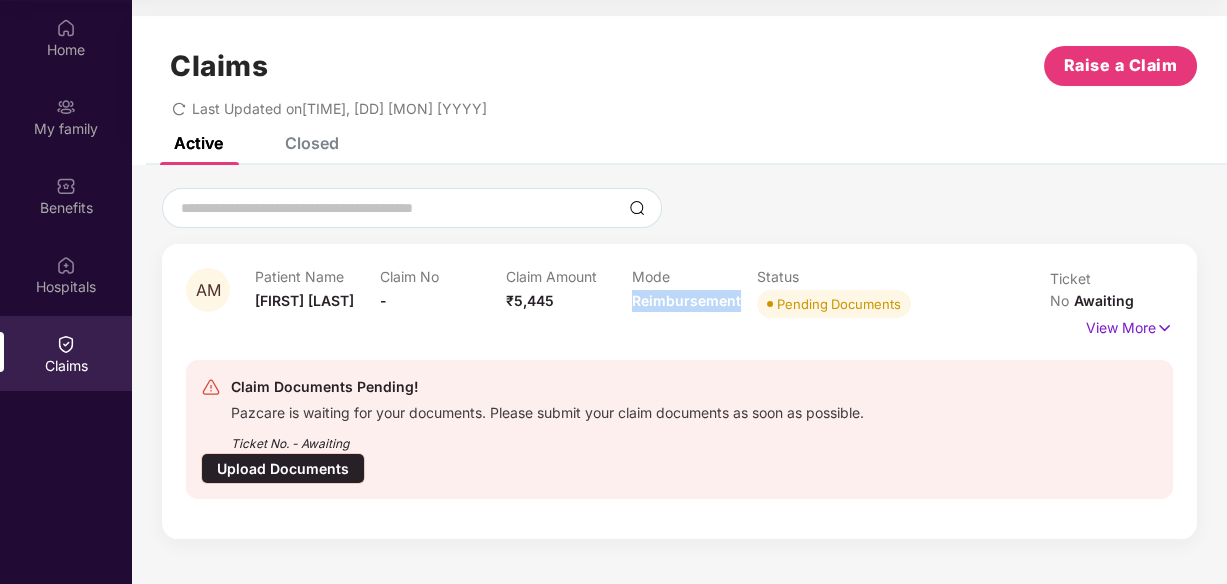 click on "Reimbursement" at bounding box center [686, 300] 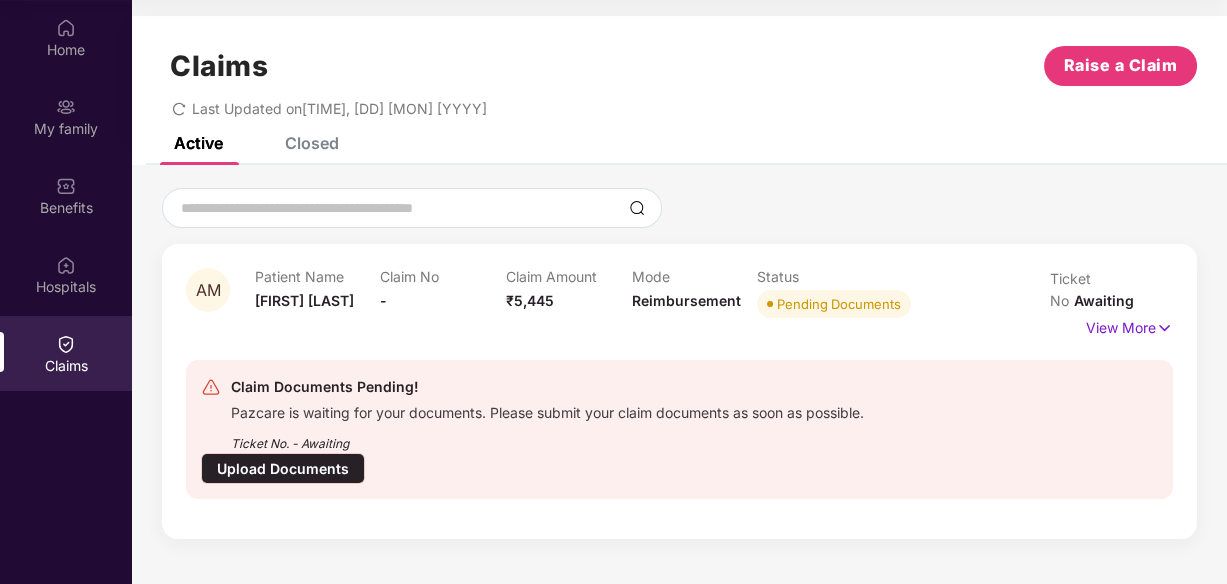 click on "Claim No -" at bounding box center (443, 295) 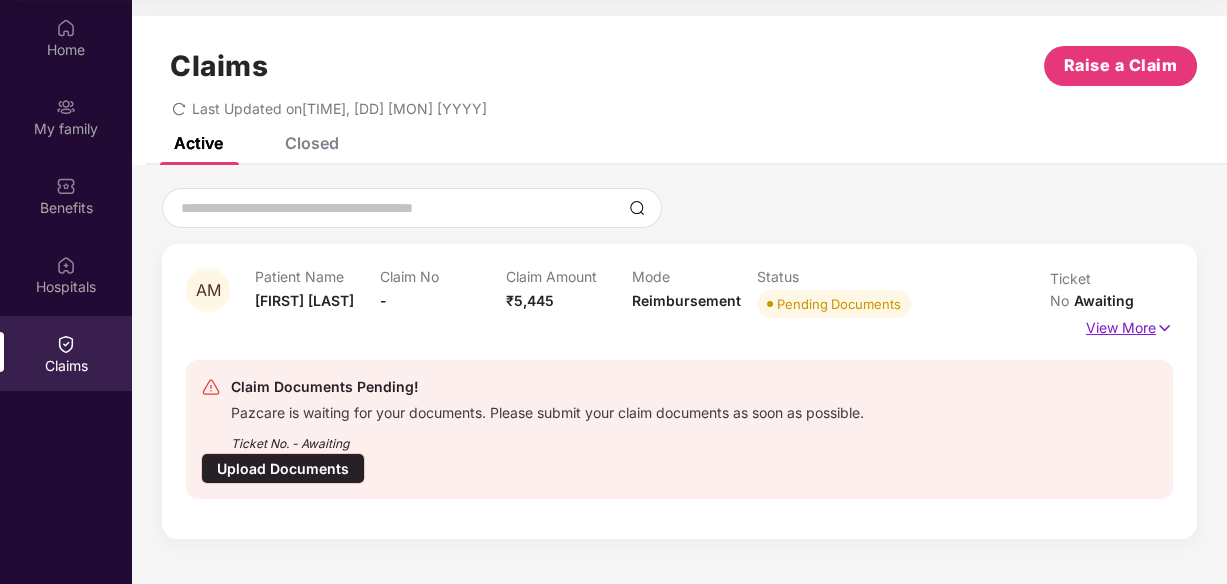 click on "View More" at bounding box center [1129, 325] 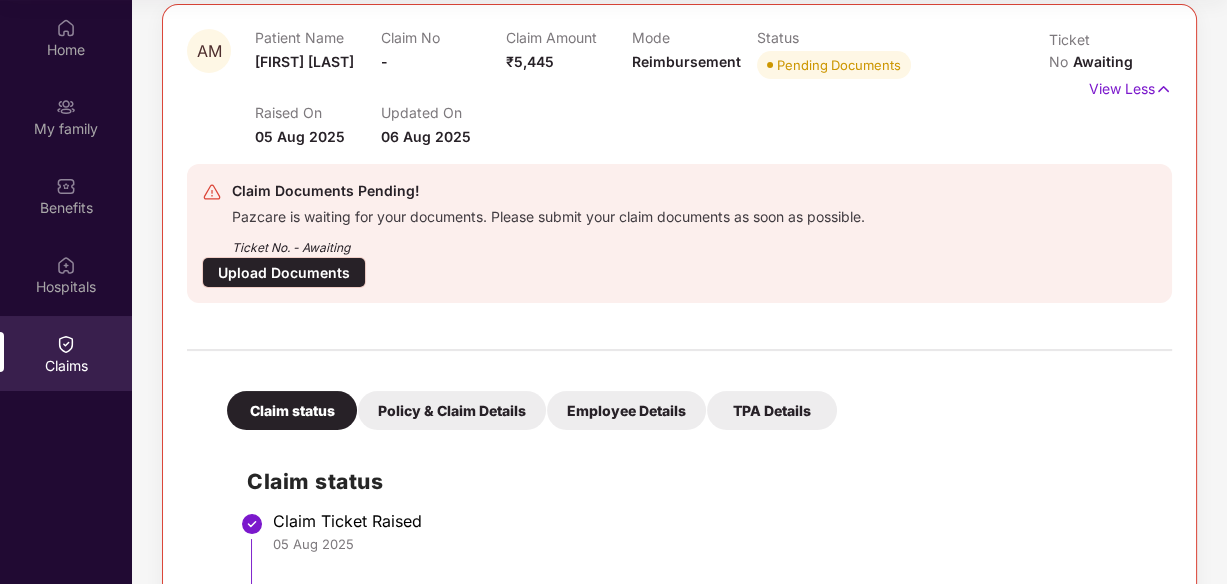 scroll, scrollTop: 357, scrollLeft: 0, axis: vertical 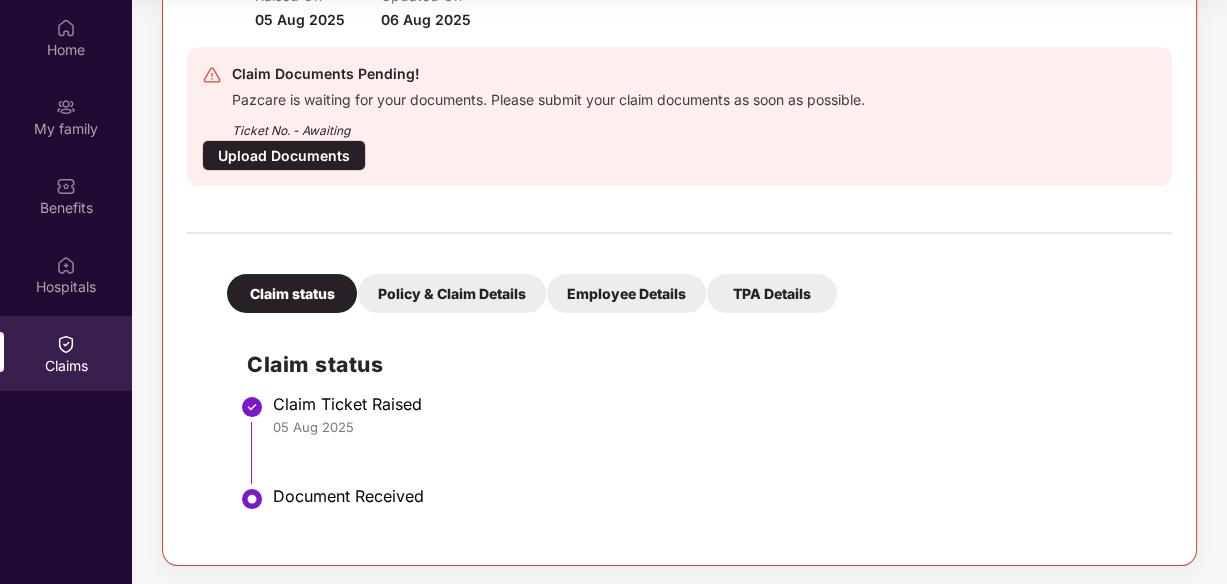 click on "Policy & Claim Details" at bounding box center [452, 293] 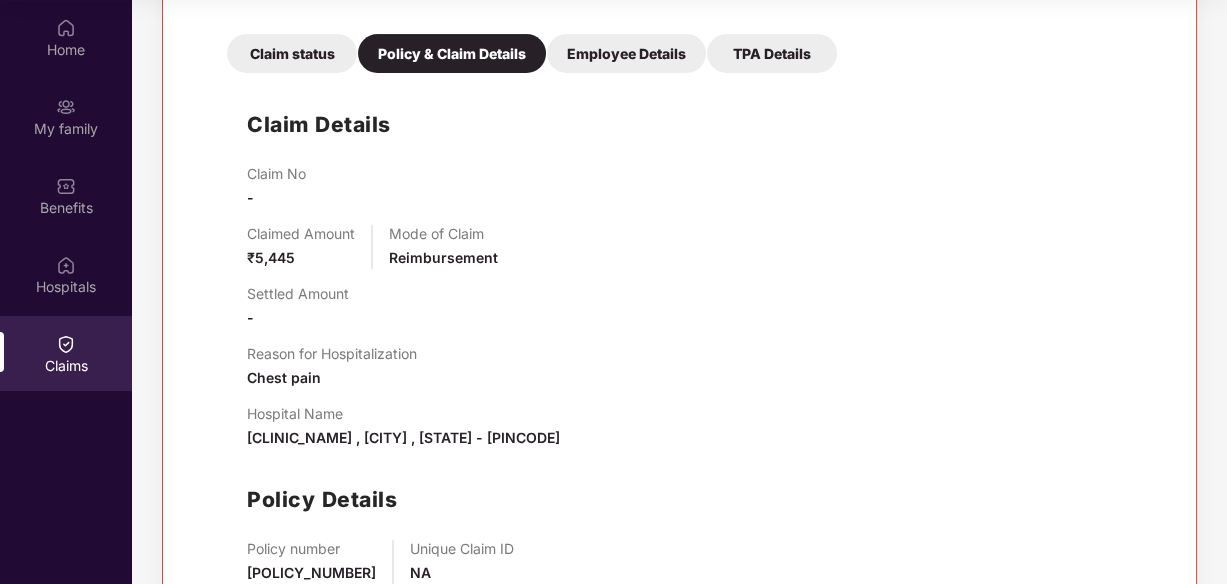 scroll, scrollTop: 716, scrollLeft: 0, axis: vertical 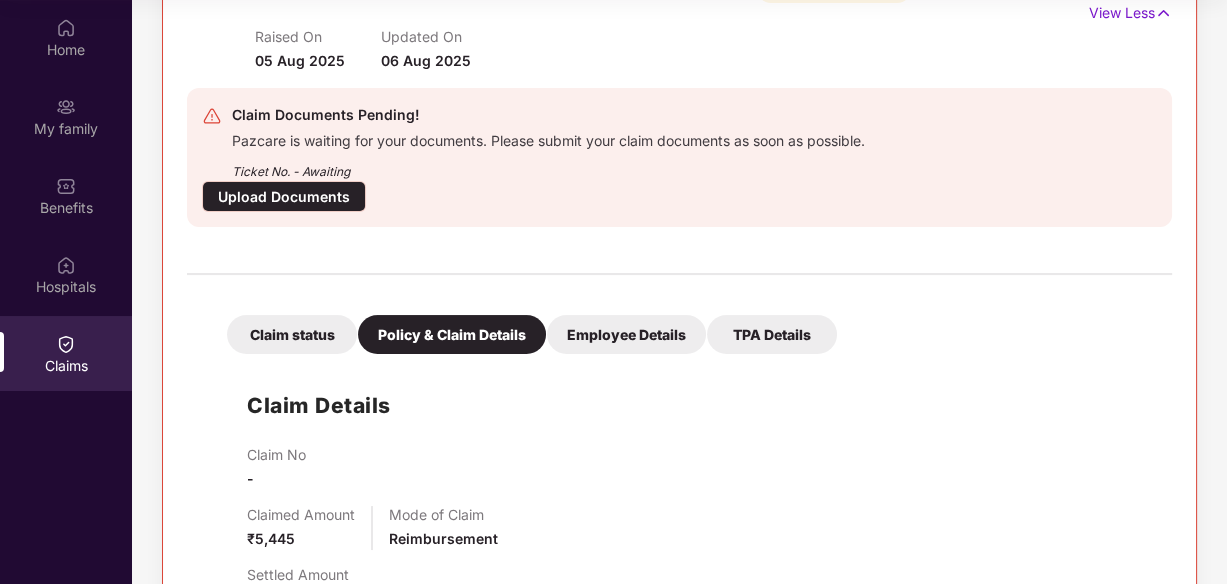 click on "Employee Details" at bounding box center (626, 334) 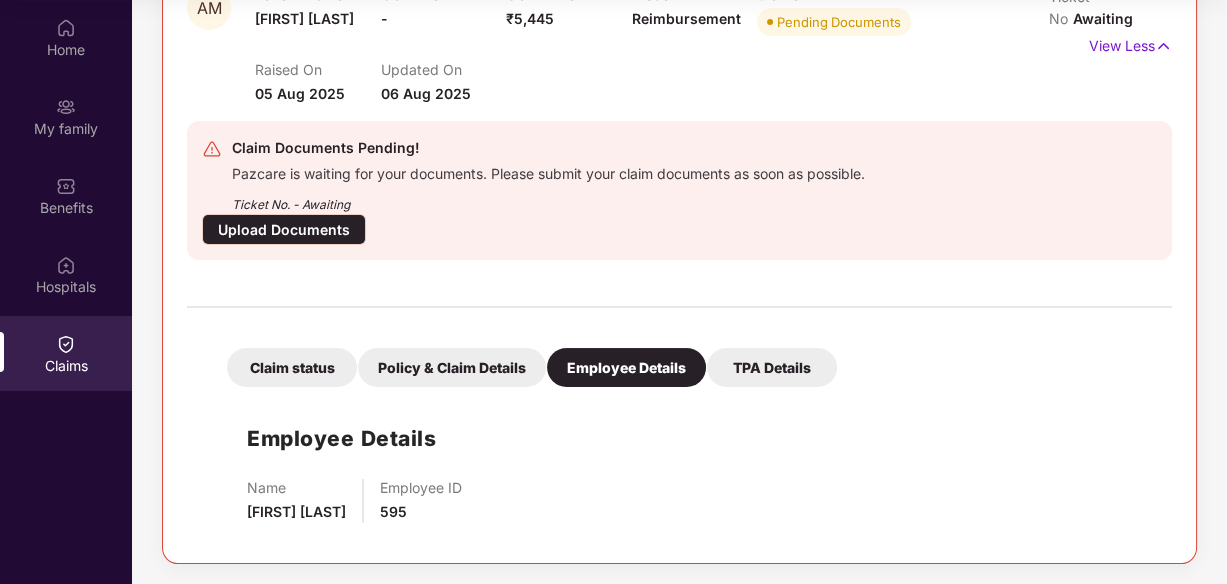 scroll, scrollTop: 281, scrollLeft: 0, axis: vertical 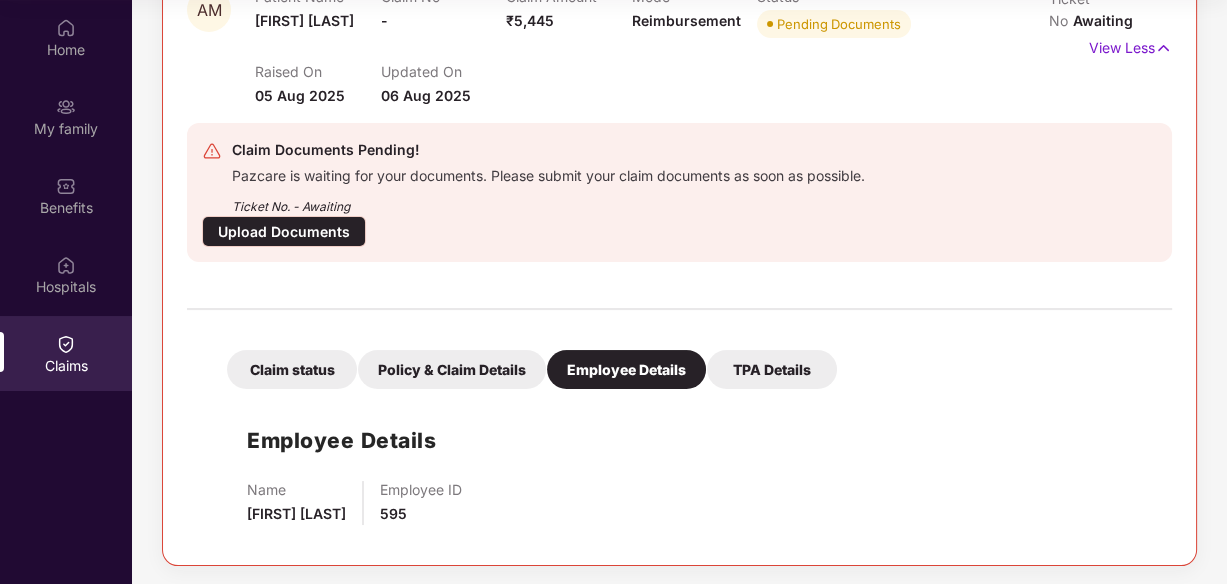 click on "Claim status Policy & Claim Details Employee Details TPA Details" at bounding box center [522, 359] 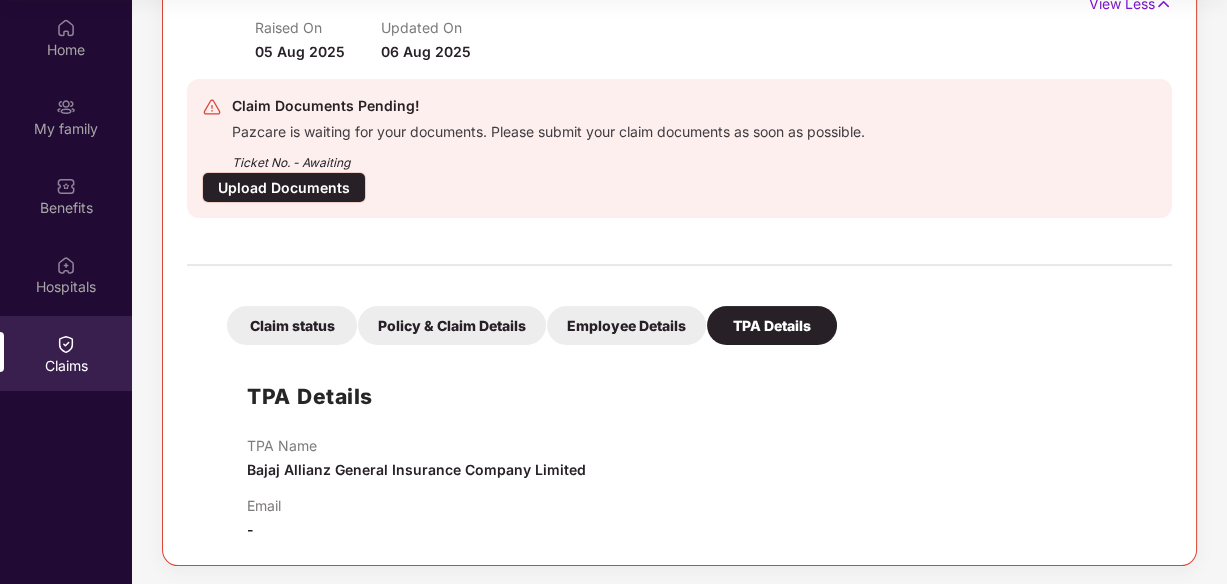 scroll, scrollTop: 0, scrollLeft: 0, axis: both 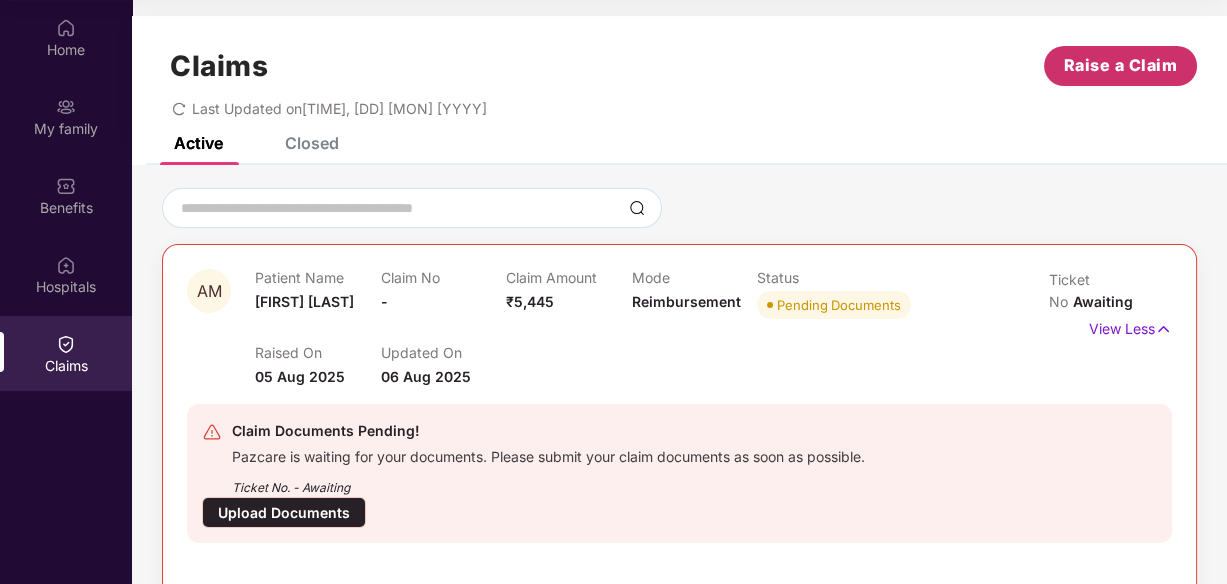 click on "Raise a Claim" at bounding box center (1121, 65) 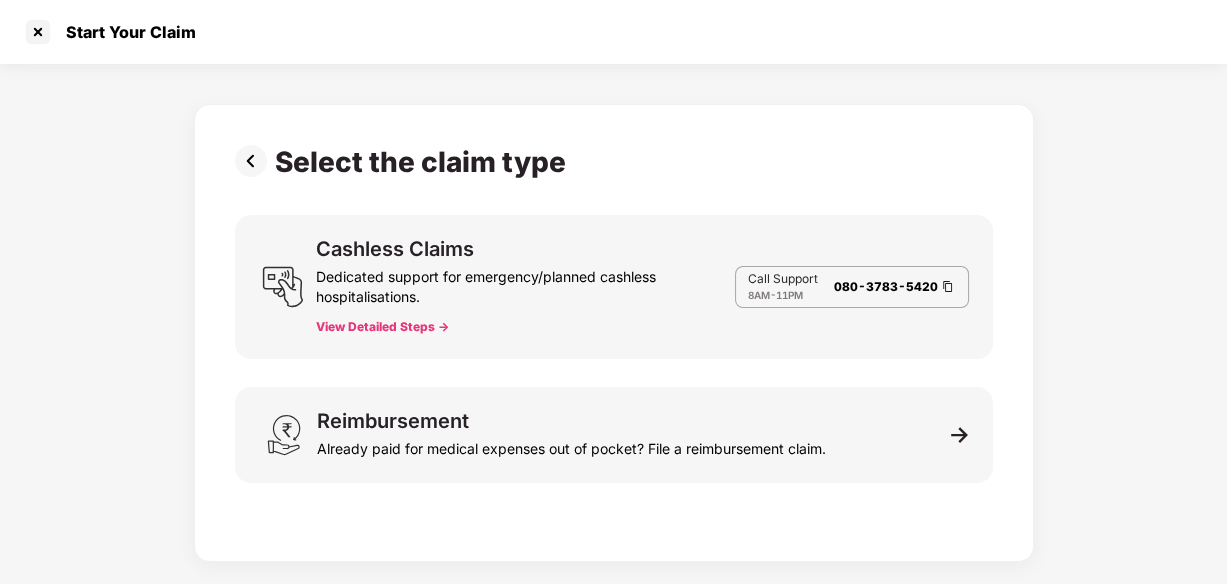 scroll, scrollTop: 48, scrollLeft: 0, axis: vertical 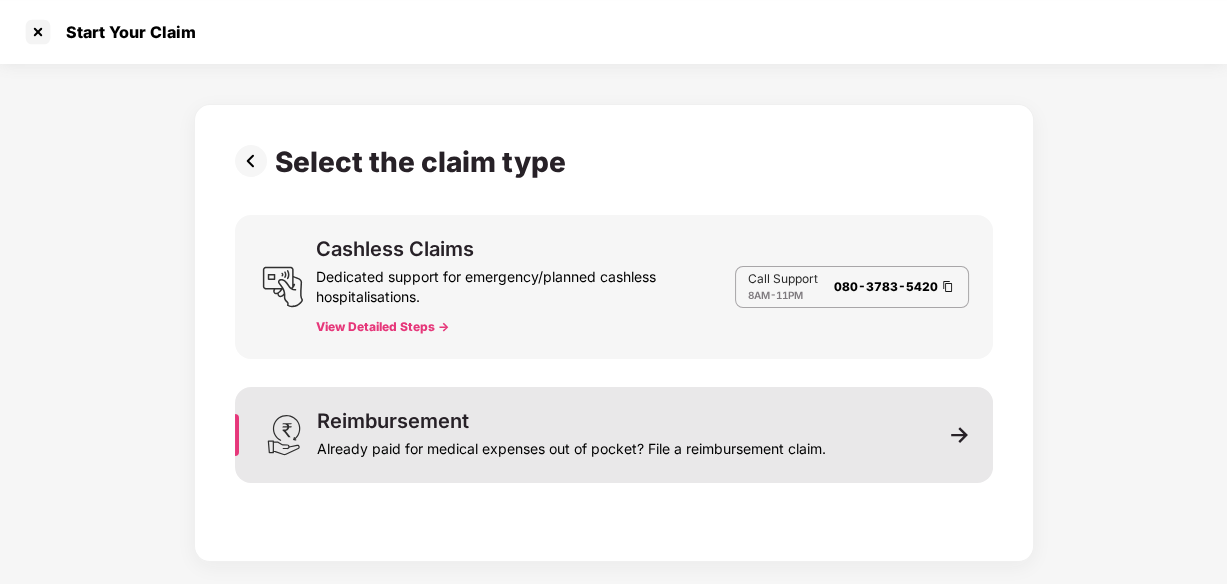 click on "Reimbursement Already paid for medical expenses out of pocket? File a reimbursement claim." at bounding box center (614, 435) 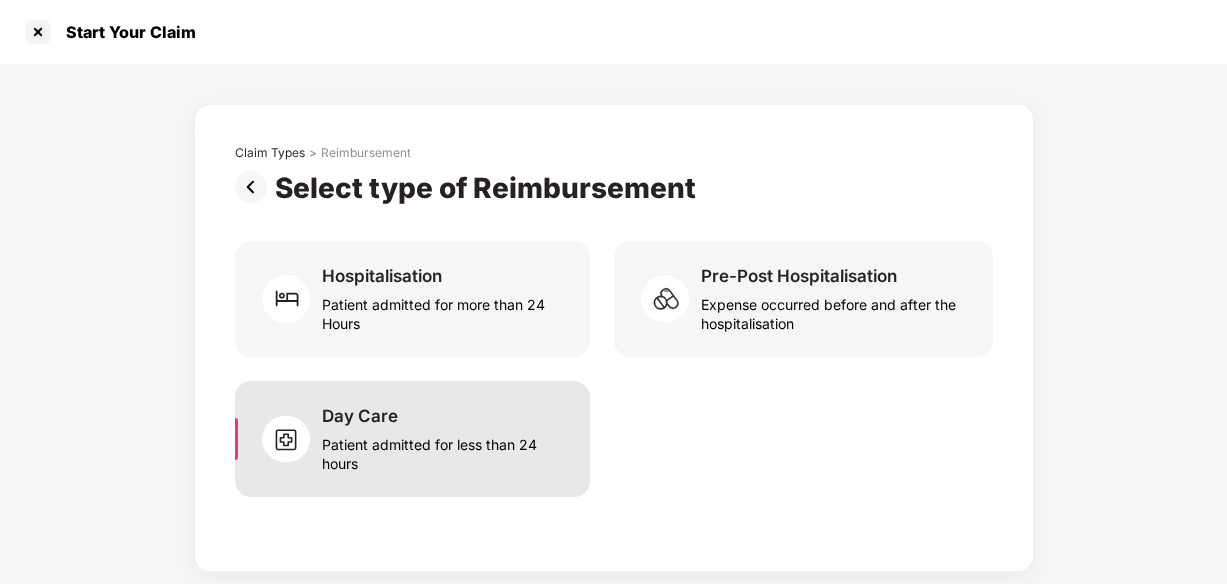 click on "Day Care Patient admitted for less than 24 hours" at bounding box center [443, 439] 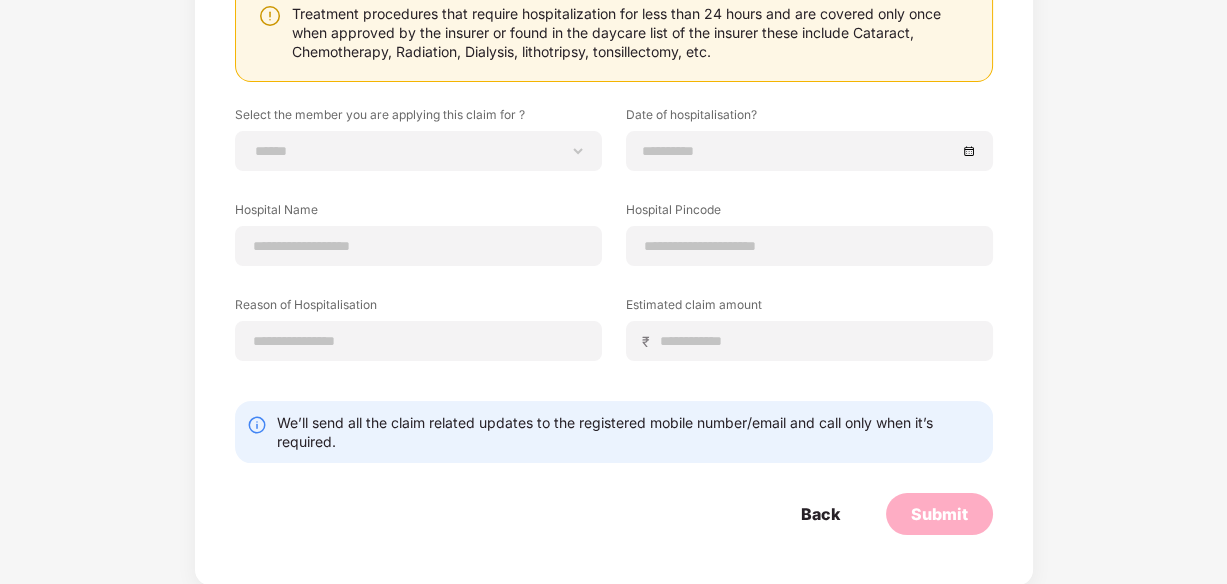 scroll, scrollTop: 0, scrollLeft: 0, axis: both 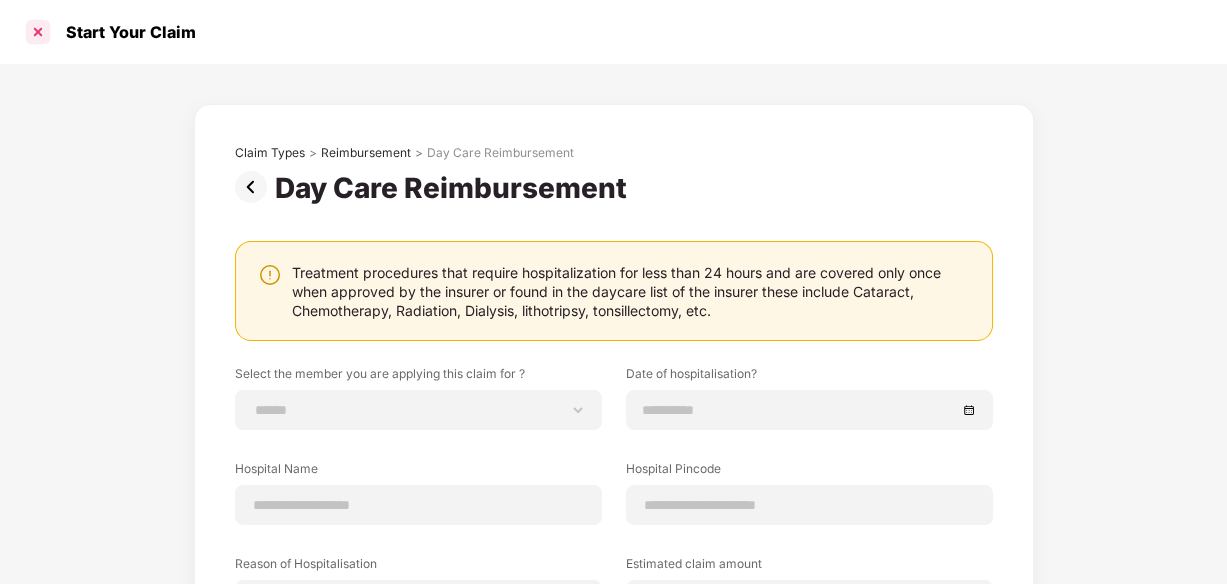 click at bounding box center [38, 32] 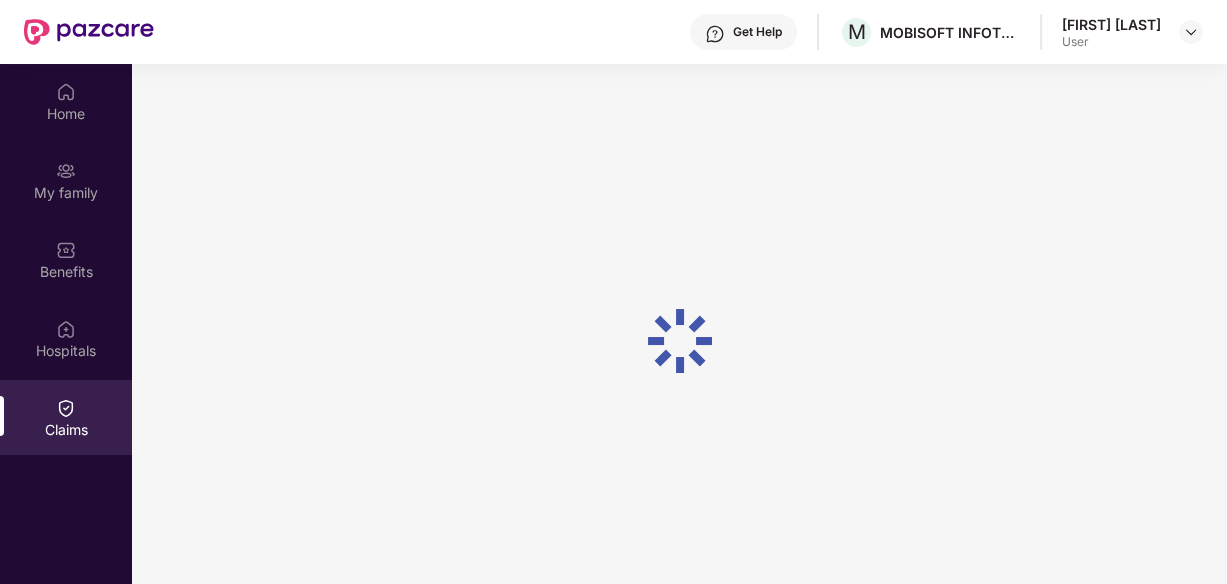 scroll, scrollTop: 112, scrollLeft: 0, axis: vertical 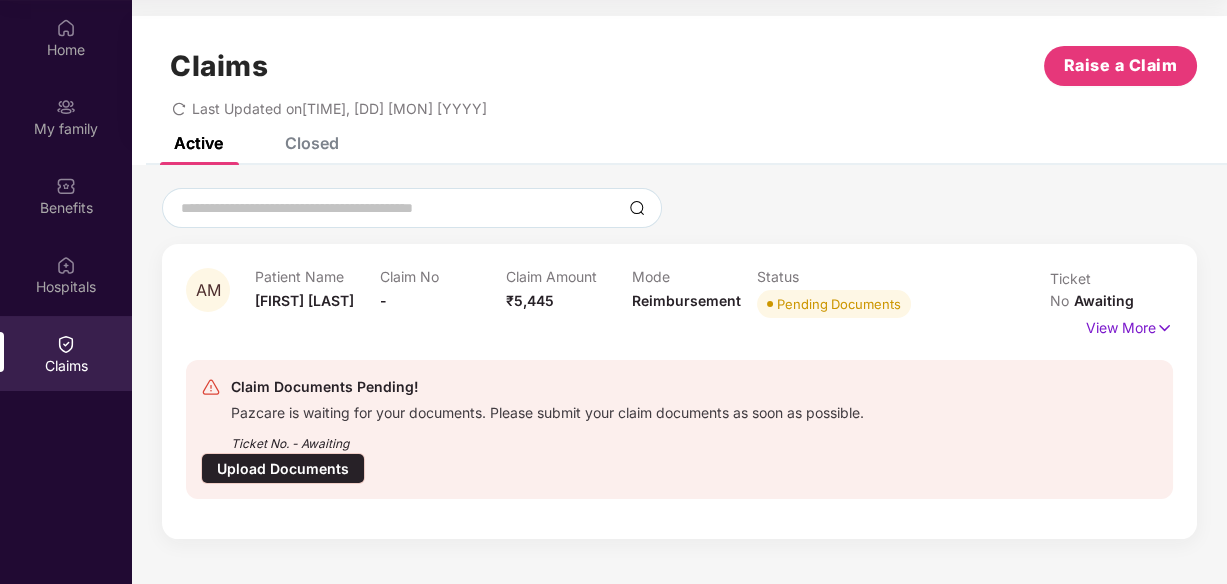 click on "AM" at bounding box center [208, 290] 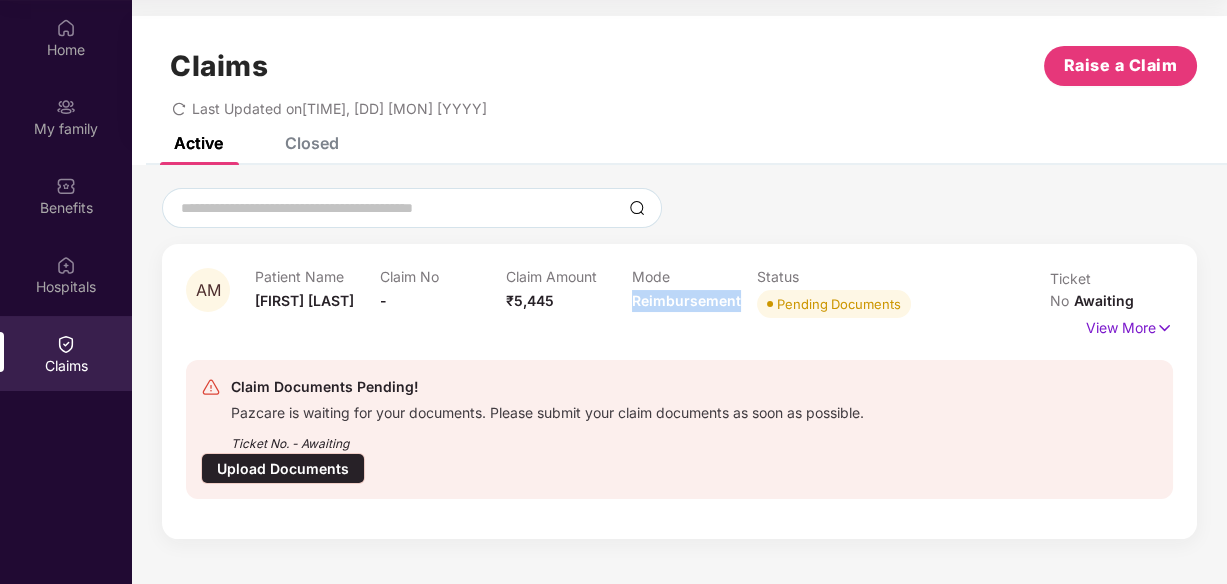 click on "Reimbursement" at bounding box center (686, 300) 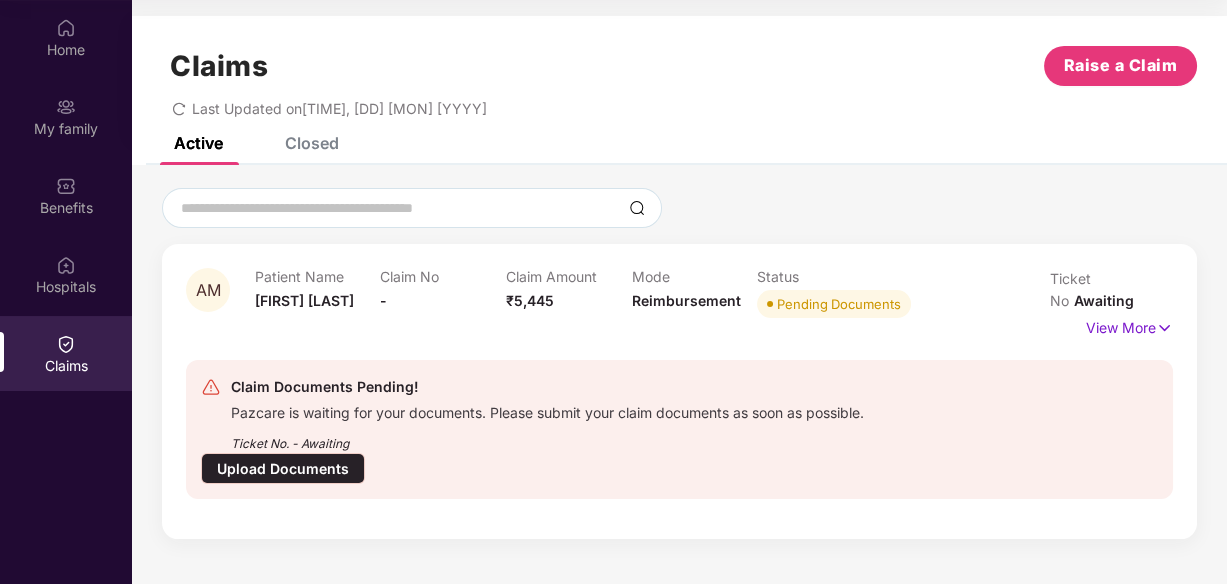 click on "Pending Documents" at bounding box center (834, 304) 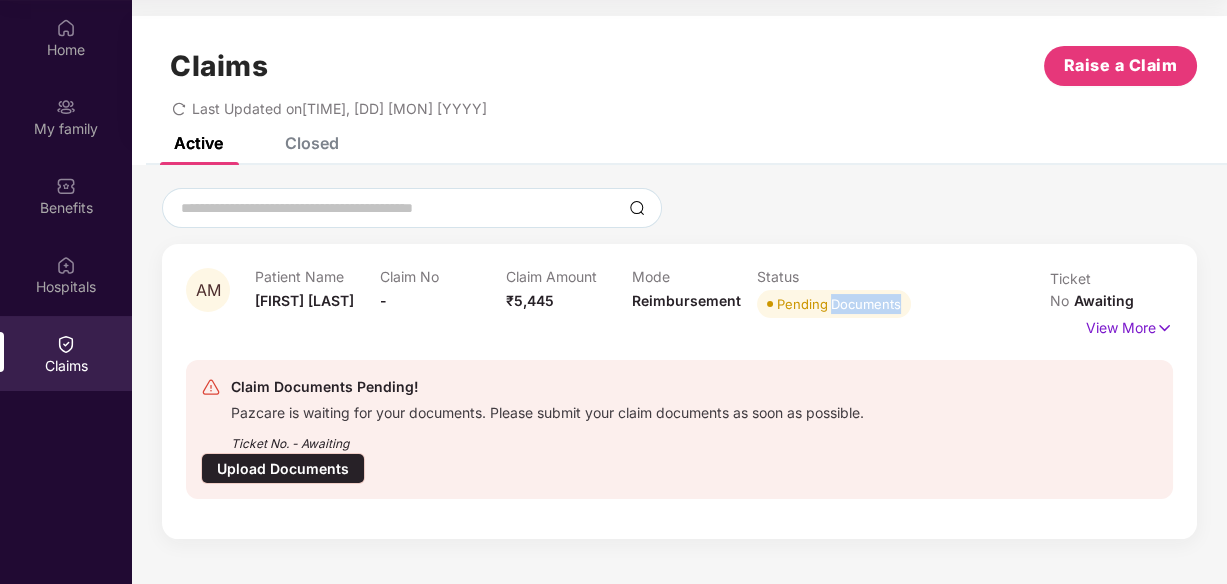 click on "Pending Documents" at bounding box center (834, 304) 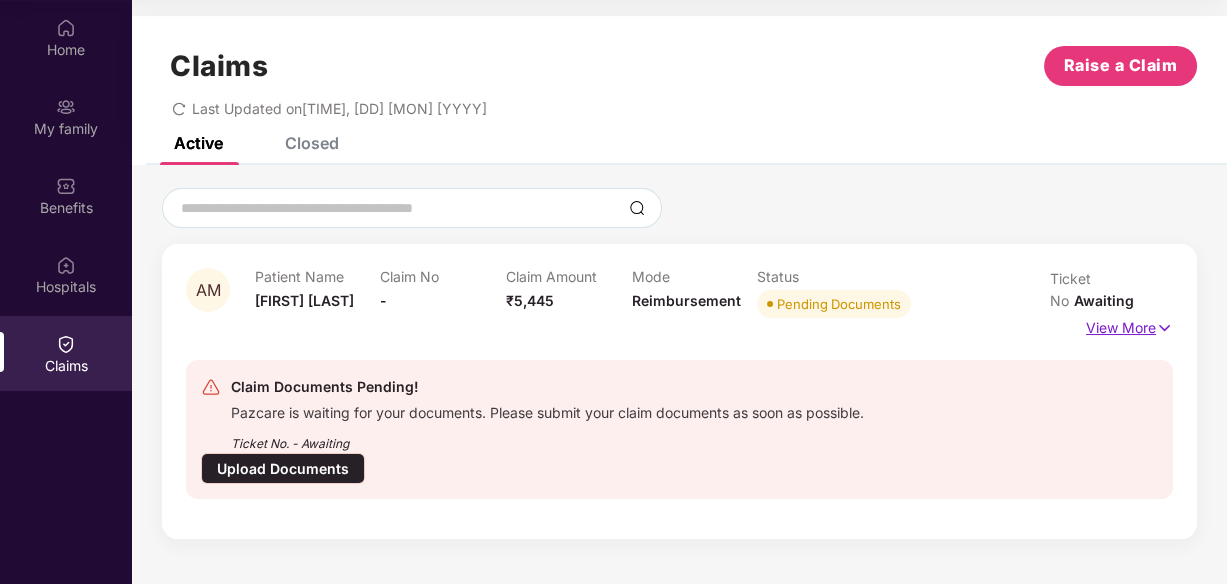 click on "View More" at bounding box center (1129, 325) 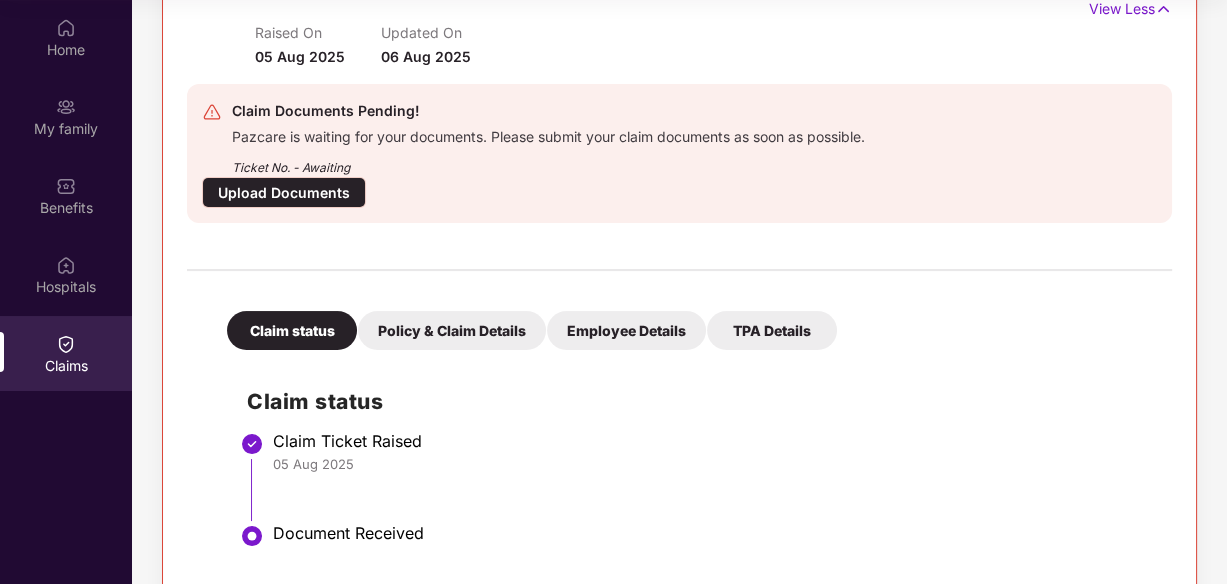 scroll, scrollTop: 357, scrollLeft: 0, axis: vertical 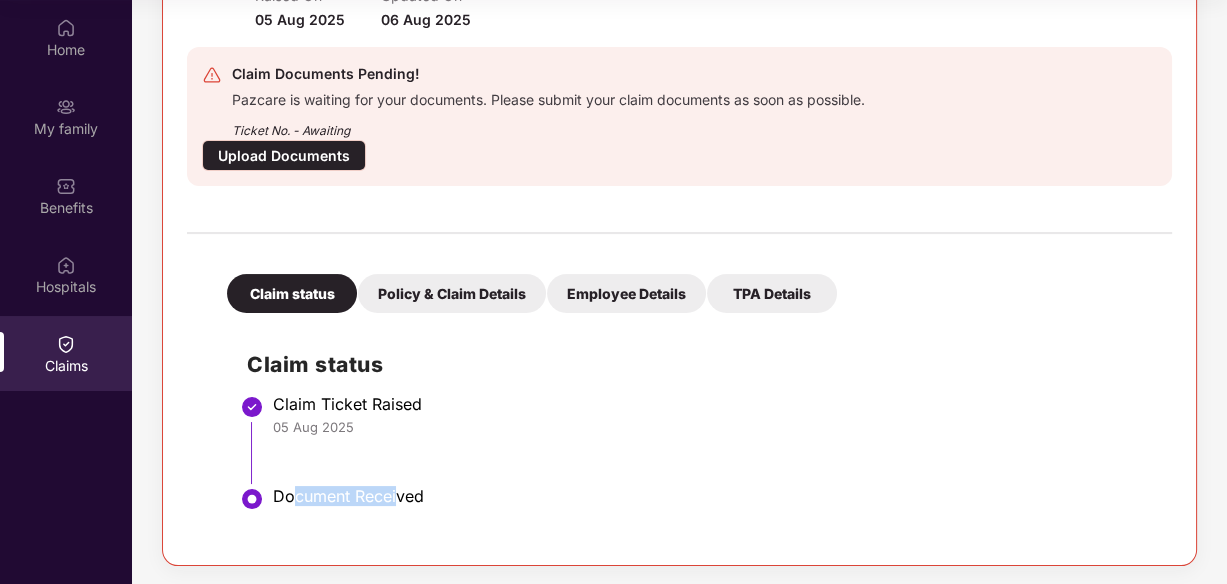 drag, startPoint x: 297, startPoint y: 494, endPoint x: 396, endPoint y: 494, distance: 99 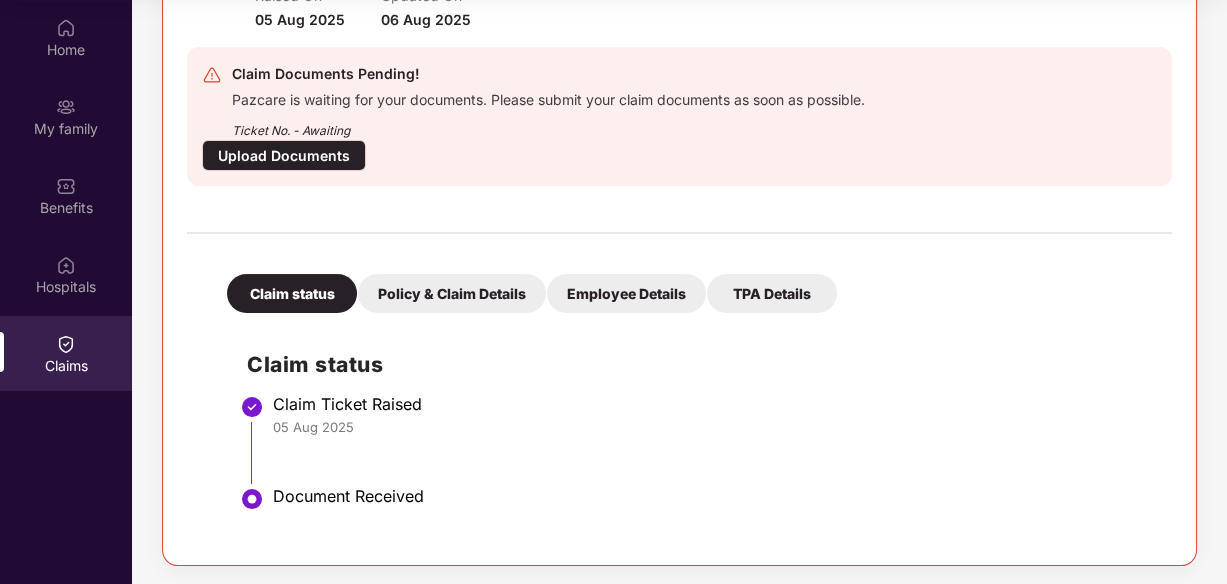 click on "Policy & Claim Details" at bounding box center [452, 293] 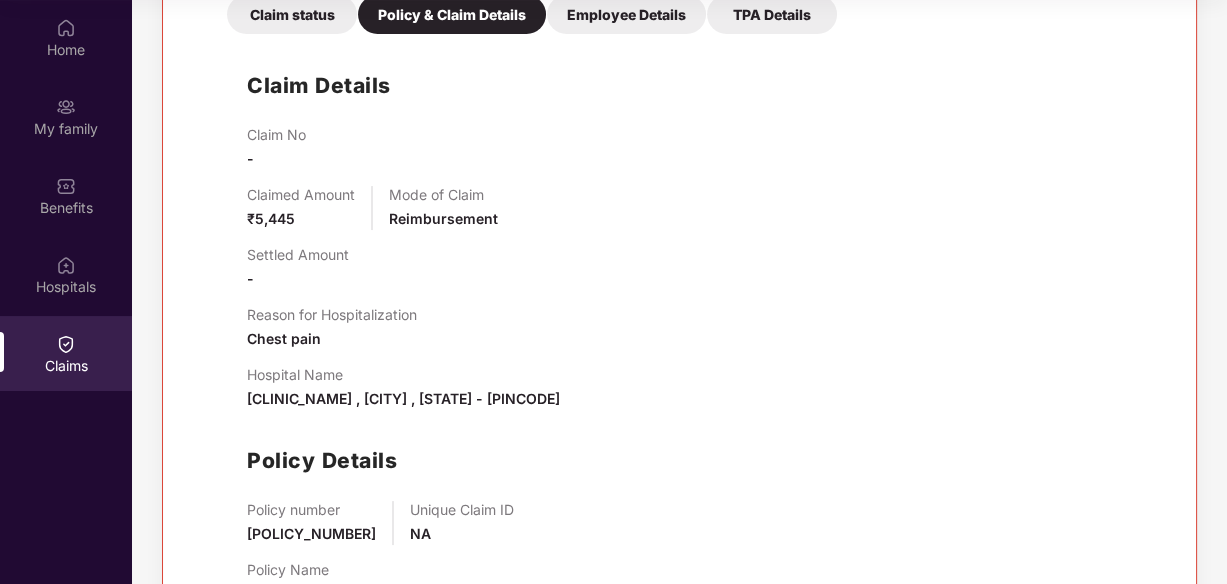 scroll, scrollTop: 396, scrollLeft: 0, axis: vertical 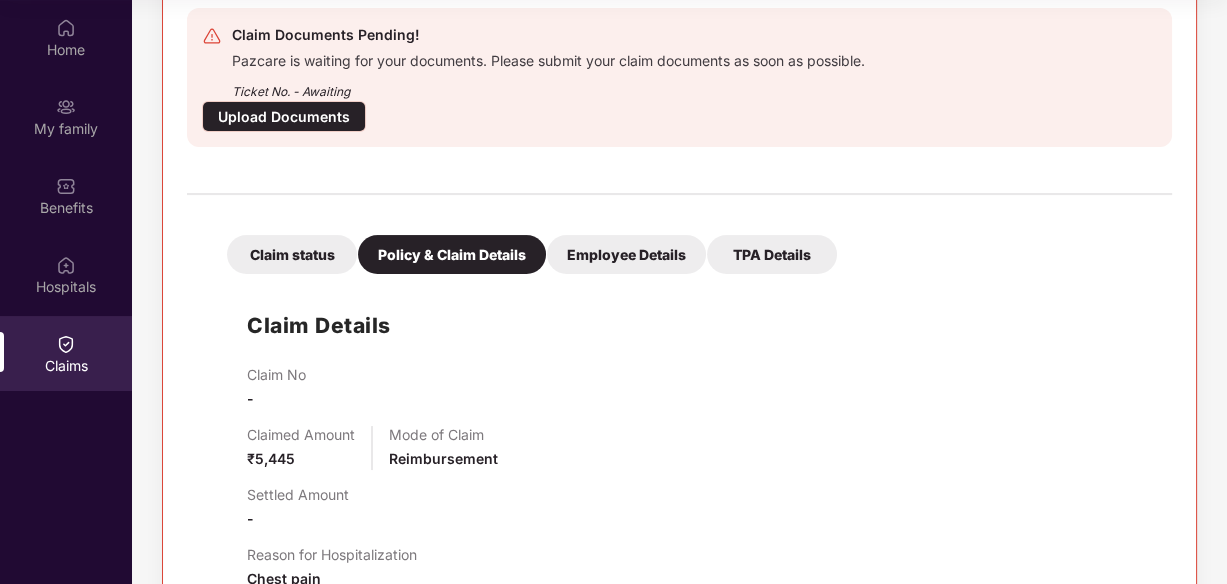 click on "Employee Details" at bounding box center [626, 254] 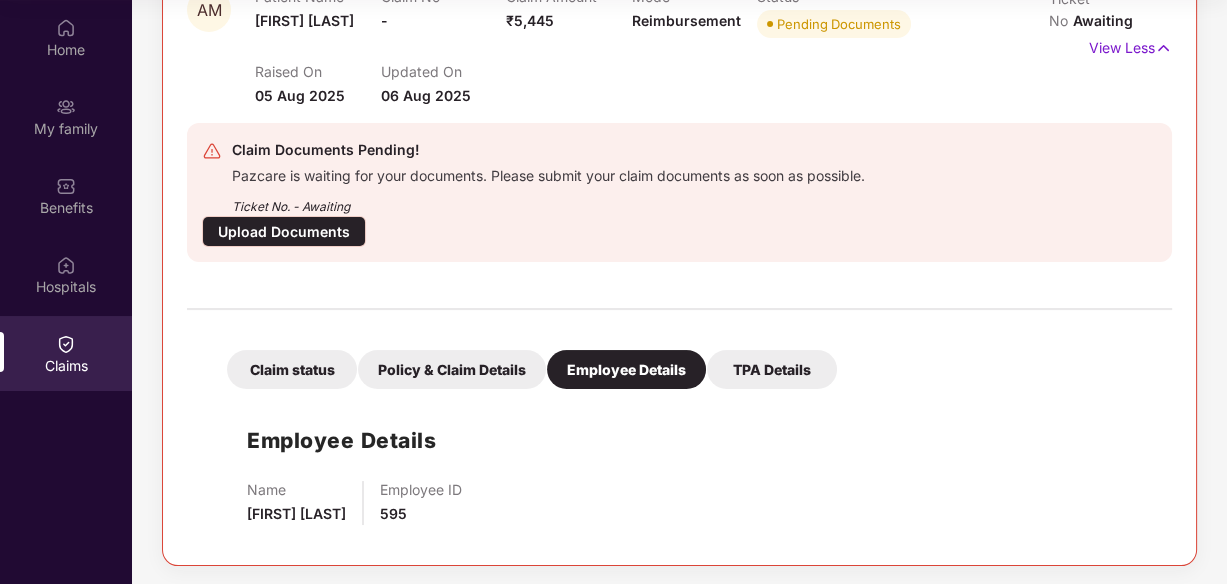 click on "TPA Details" at bounding box center (772, 369) 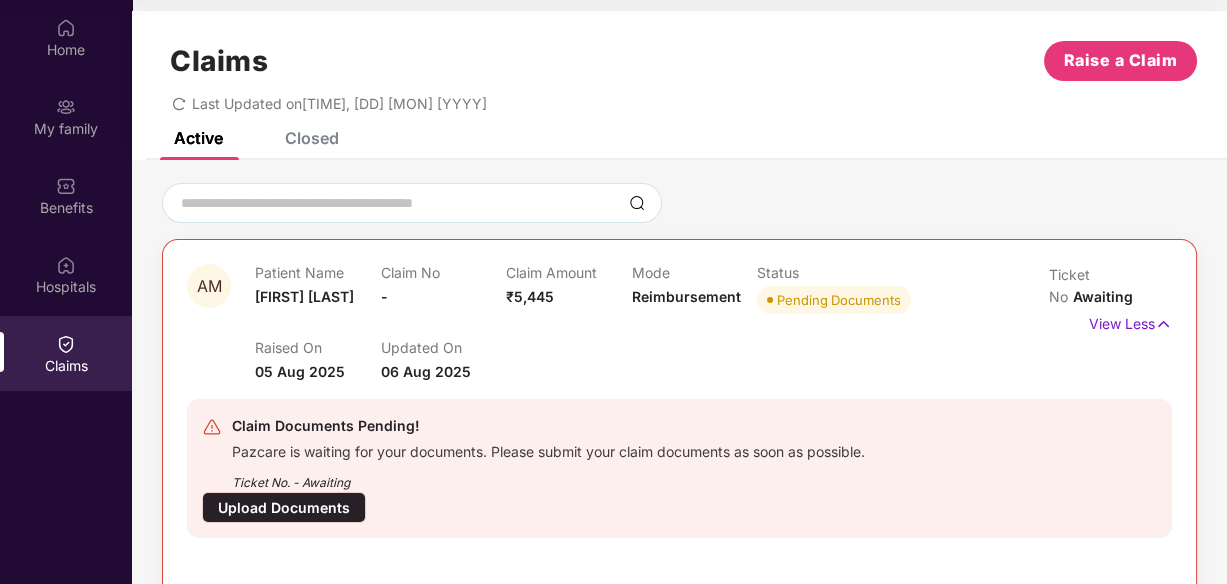 scroll, scrollTop: 0, scrollLeft: 0, axis: both 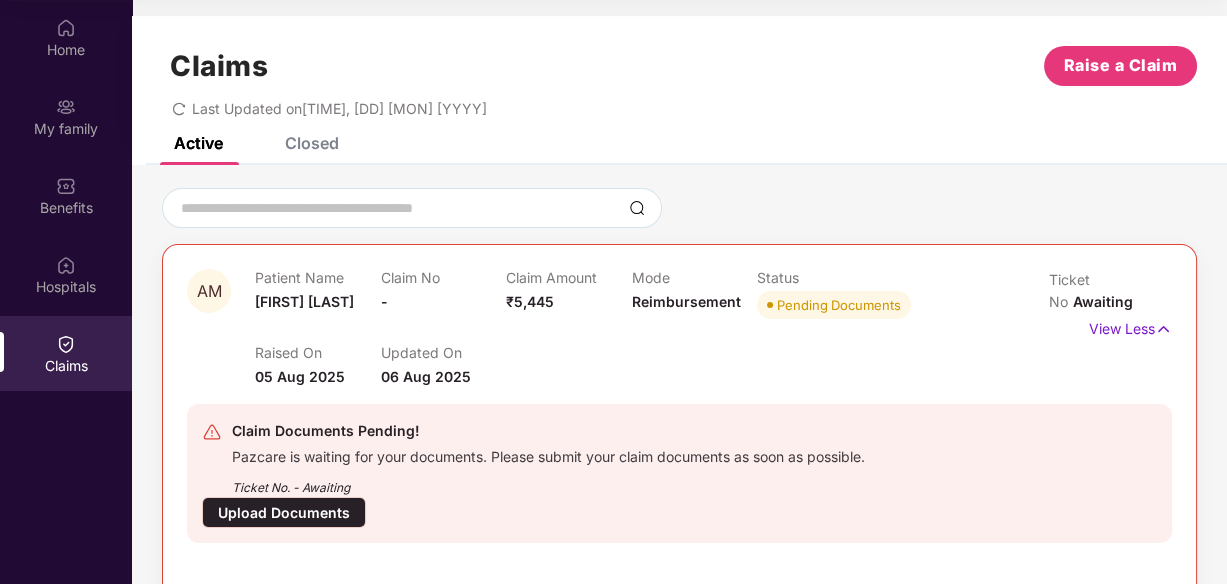 click on "Upload Documents" at bounding box center [284, 512] 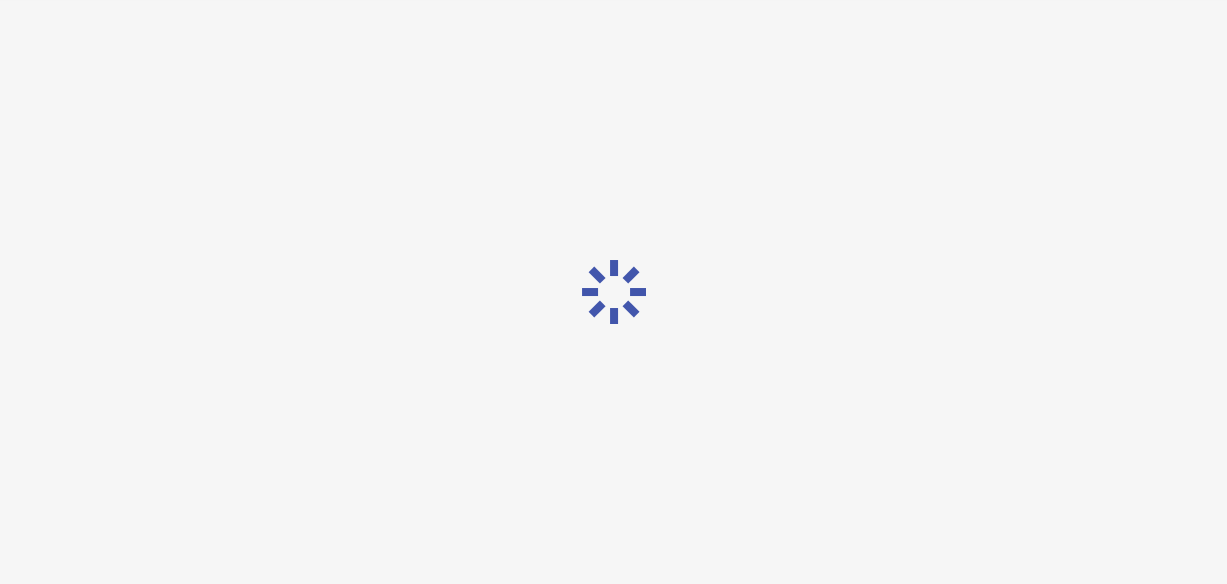 scroll, scrollTop: 48, scrollLeft: 0, axis: vertical 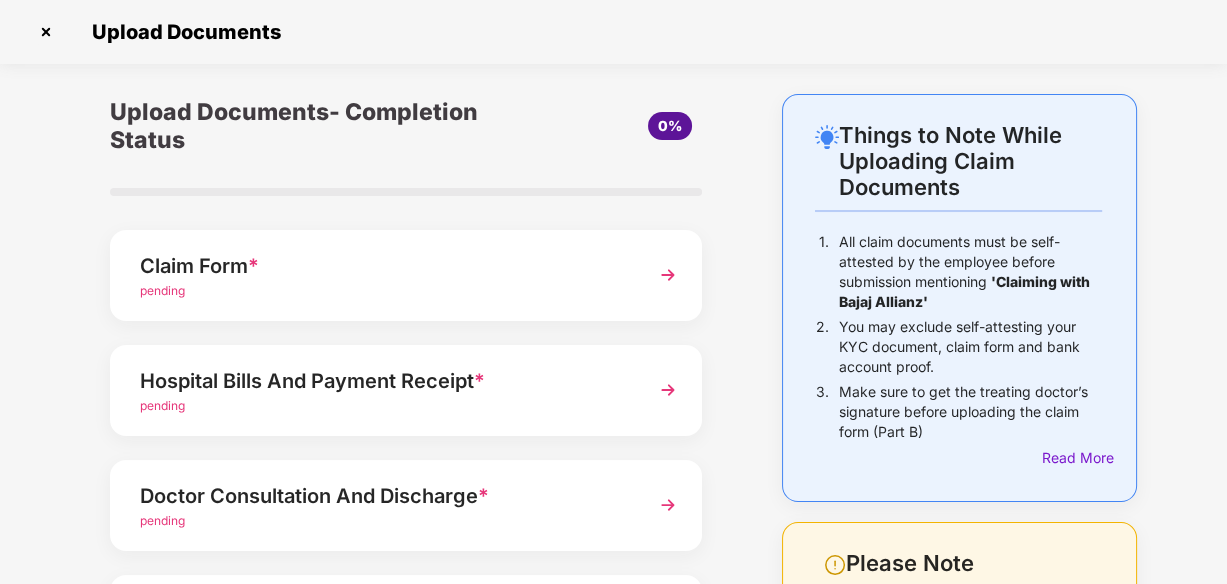 click on "pending" at bounding box center [384, 291] 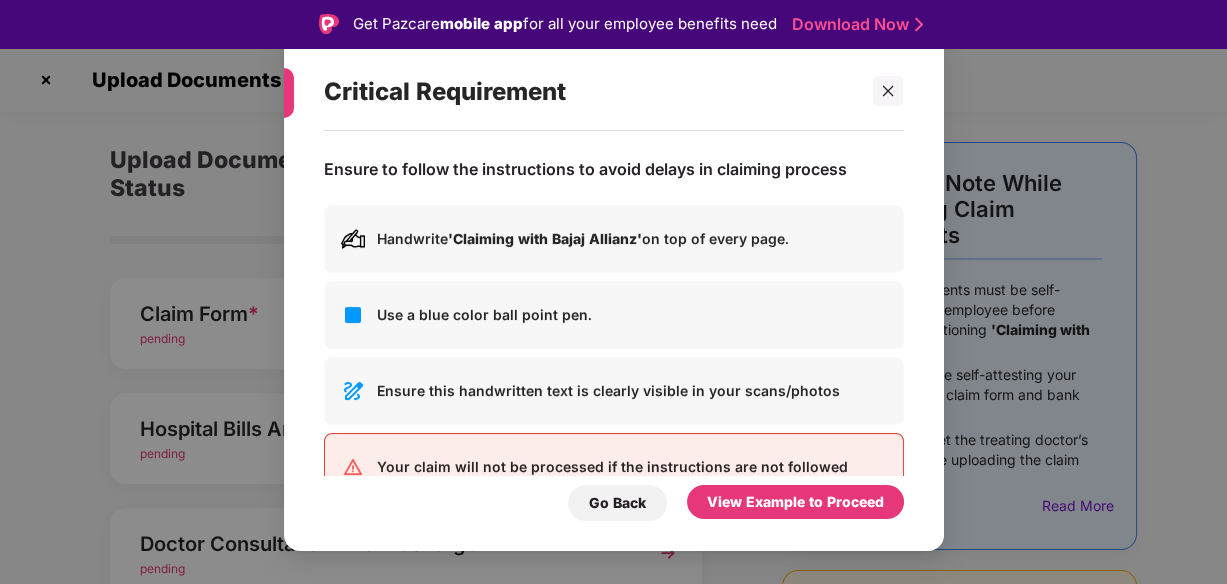scroll, scrollTop: 53, scrollLeft: 0, axis: vertical 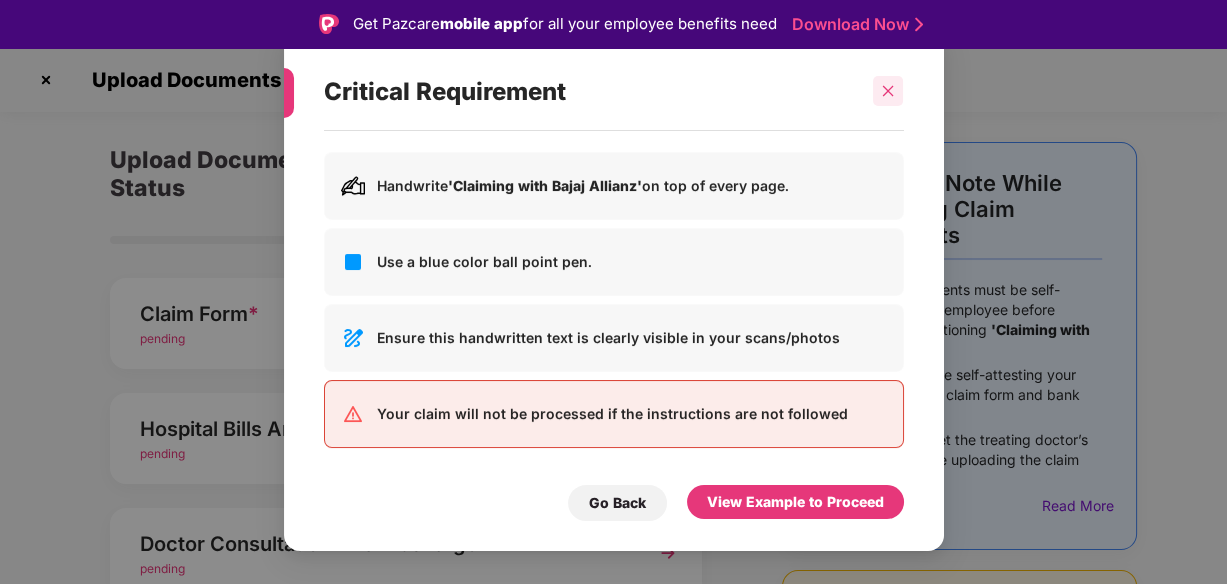 click at bounding box center [888, 91] 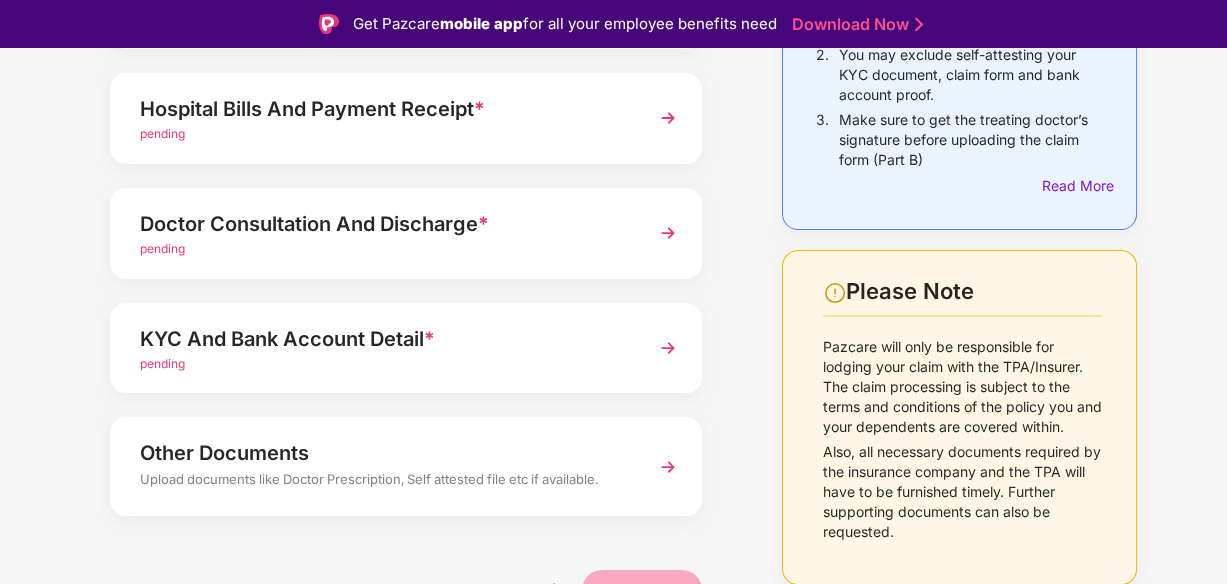 scroll, scrollTop: 328, scrollLeft: 0, axis: vertical 